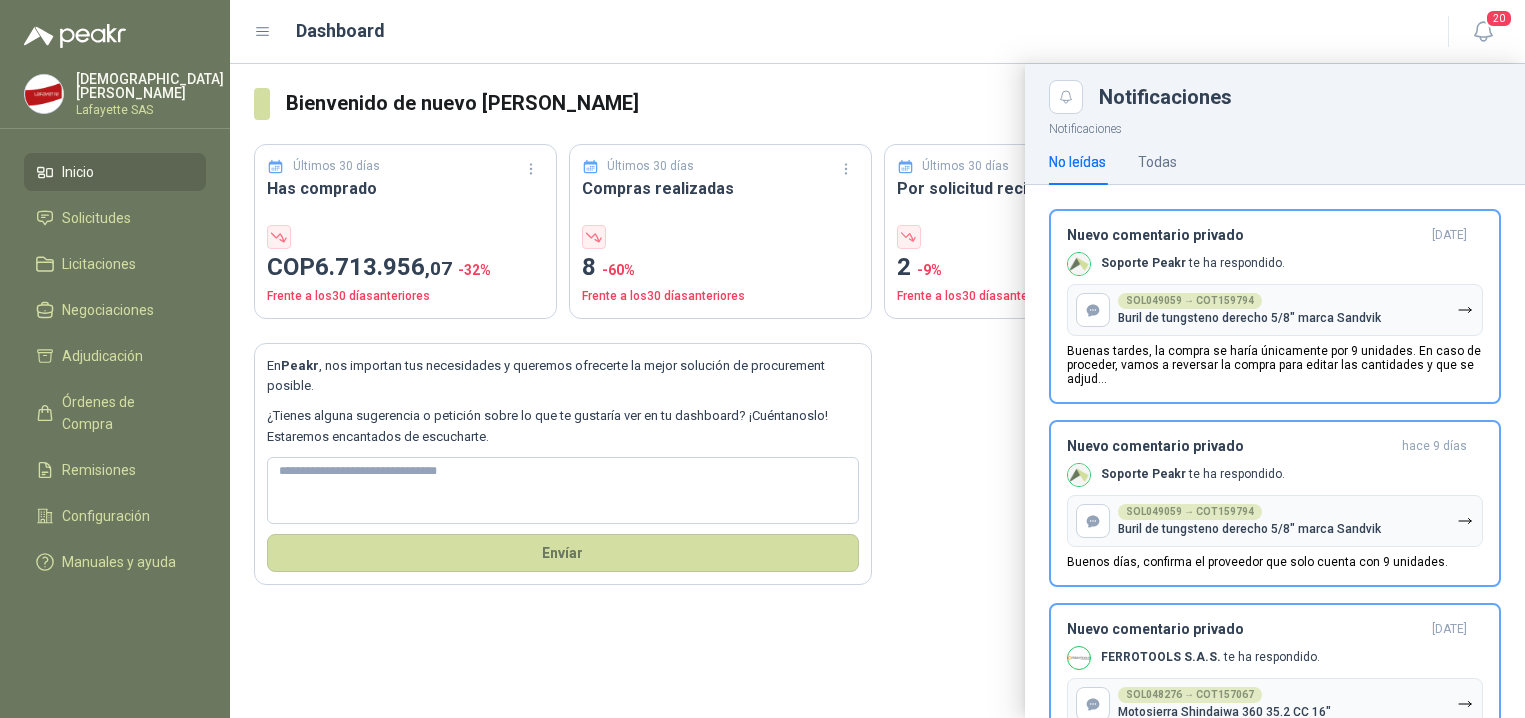 scroll, scrollTop: 0, scrollLeft: 0, axis: both 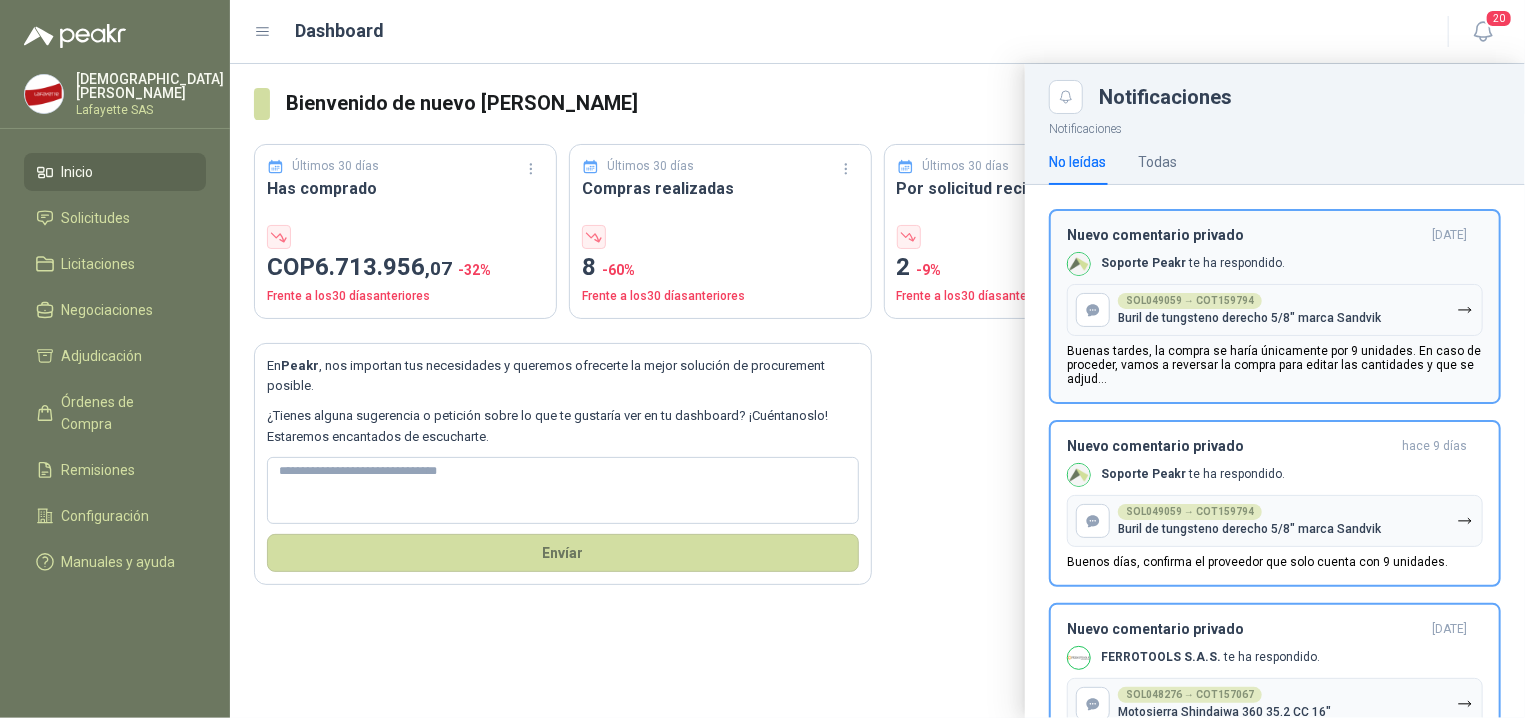 click on "Buenas tardes, la compra se haría únicamente por 9 unidades. En caso de proceder, vamos a reversar la compra para editar las cantidades y que se adjud..." at bounding box center (1275, 365) 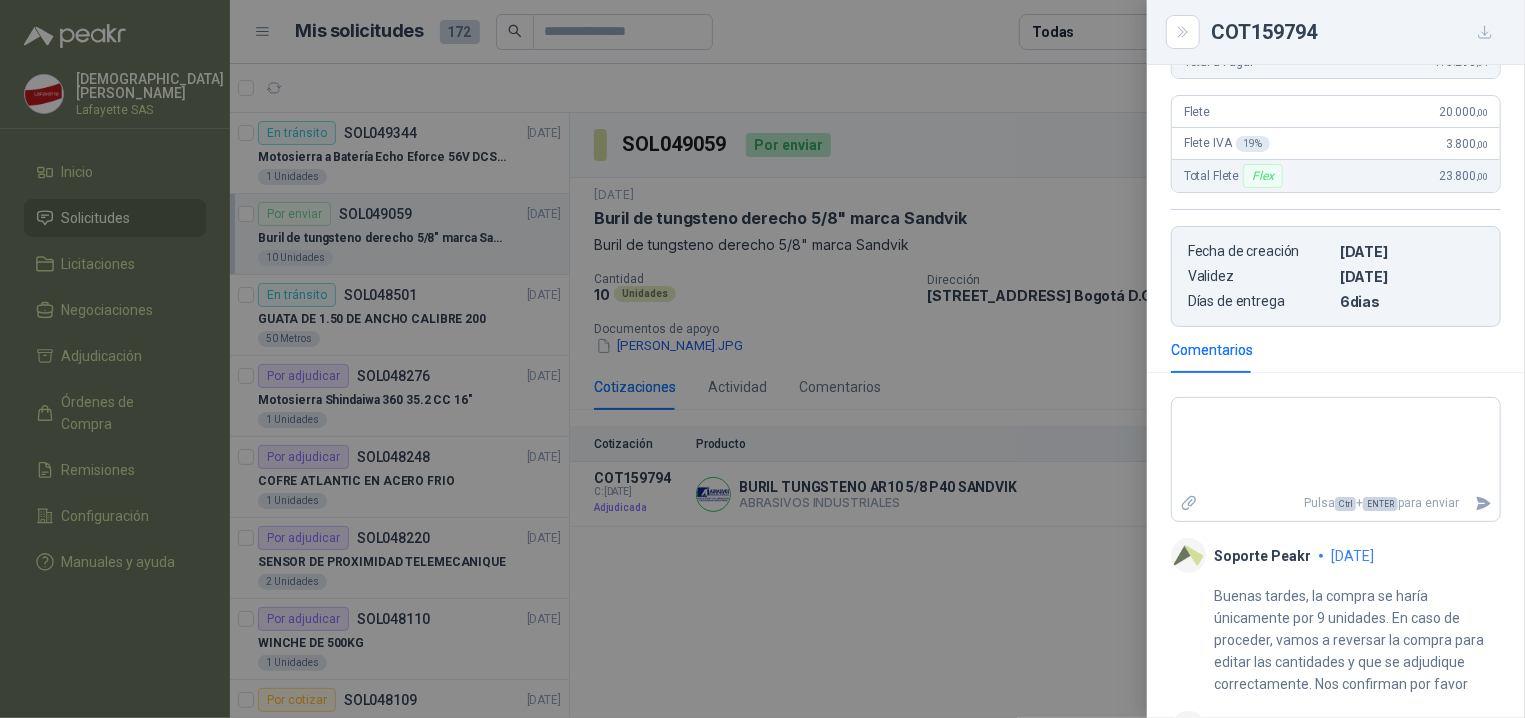 scroll, scrollTop: 448, scrollLeft: 0, axis: vertical 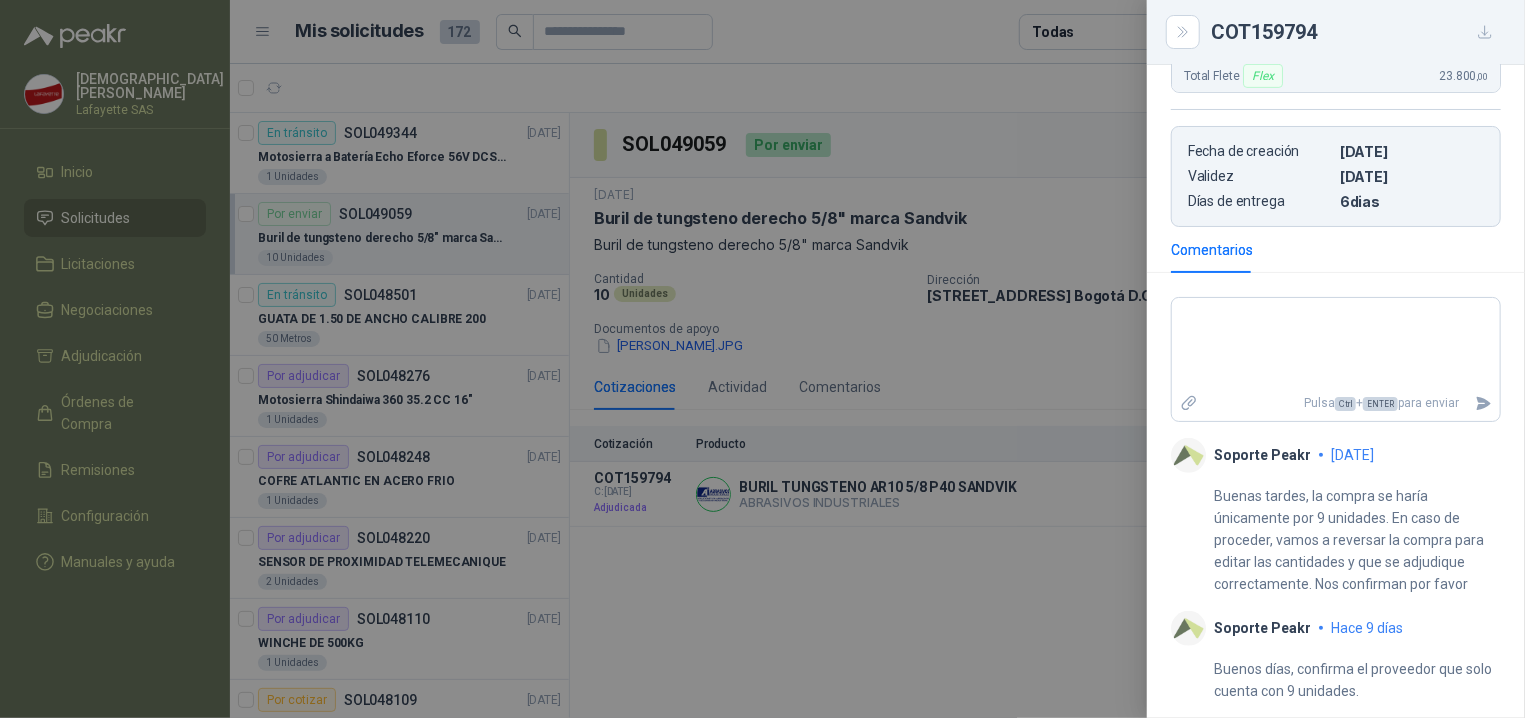 click at bounding box center (762, 359) 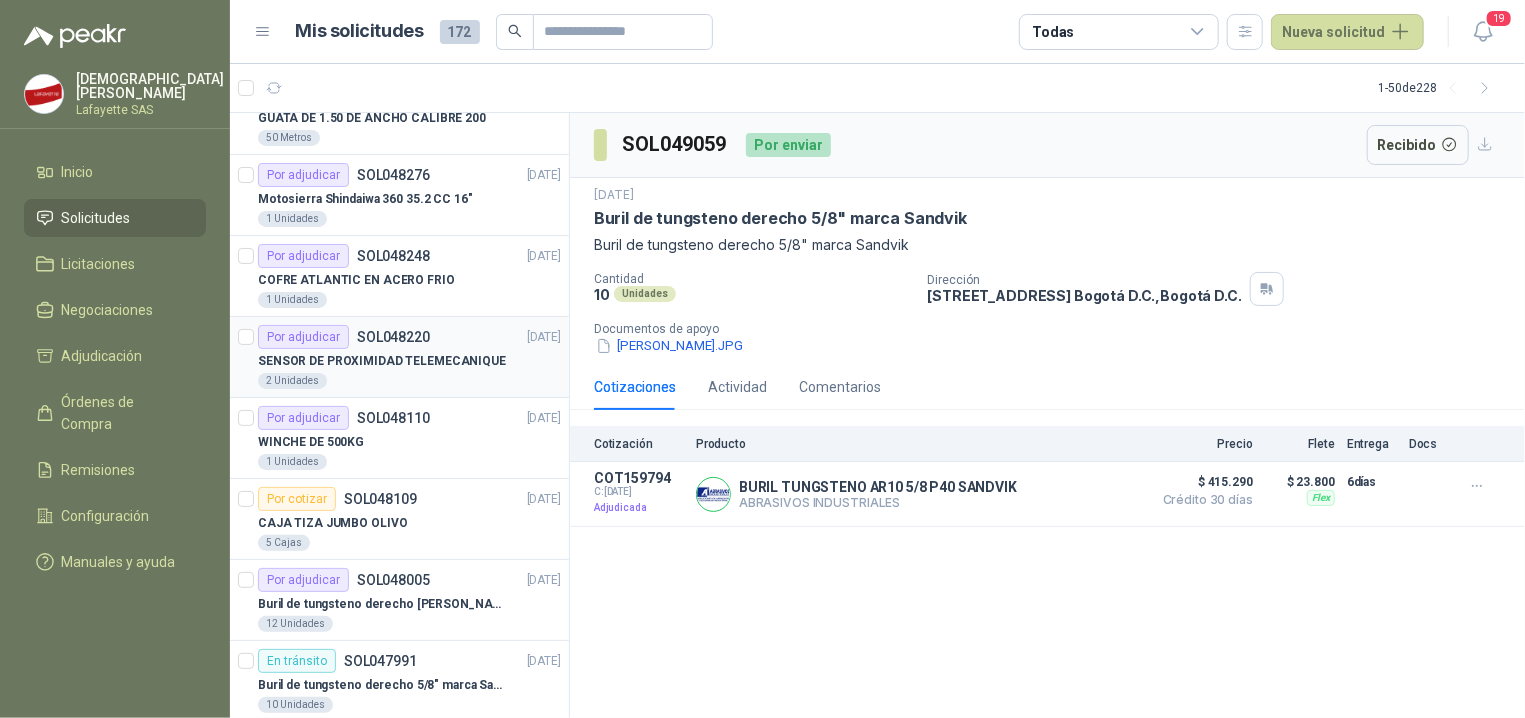 click on "SENSOR DE PROXIMIDAD TELEMECANIQUE" at bounding box center [382, 361] 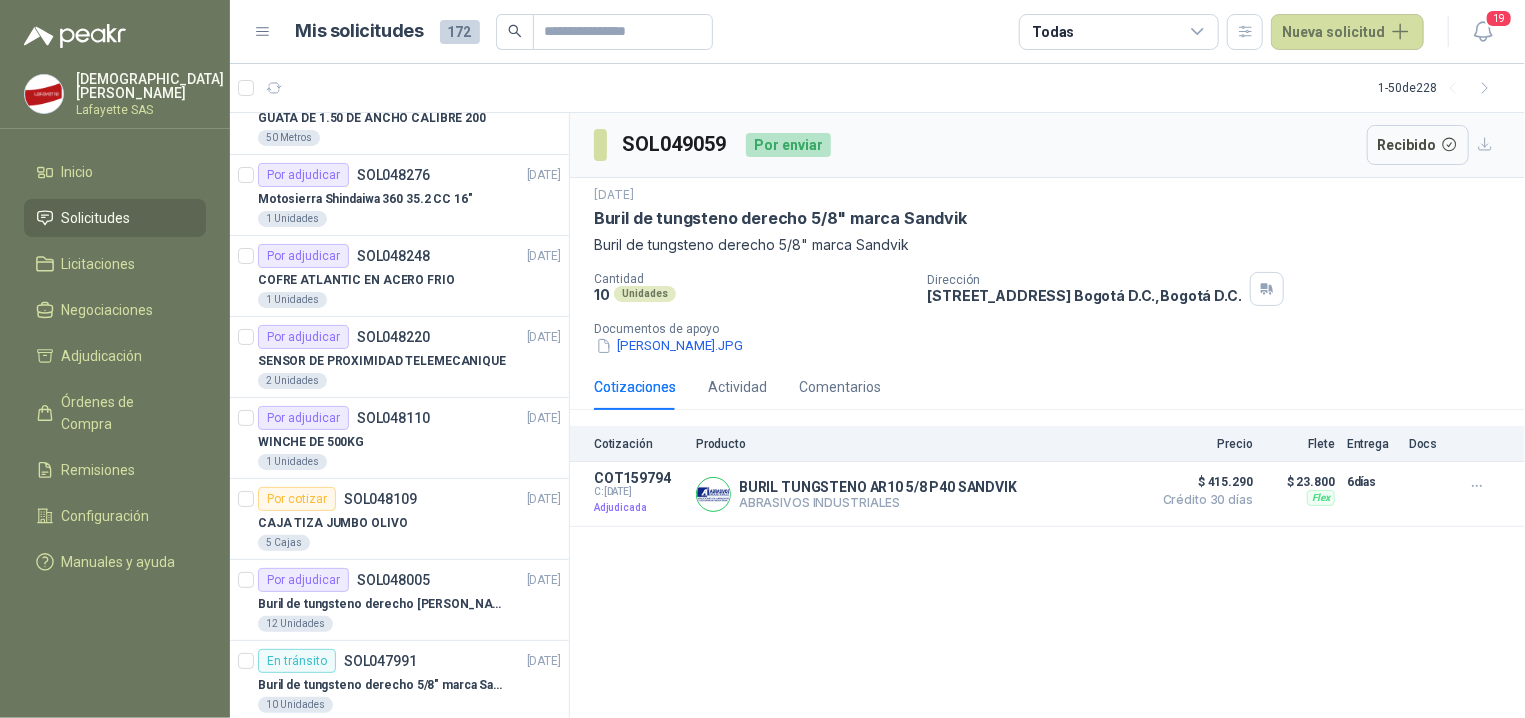 scroll, scrollTop: 201, scrollLeft: 0, axis: vertical 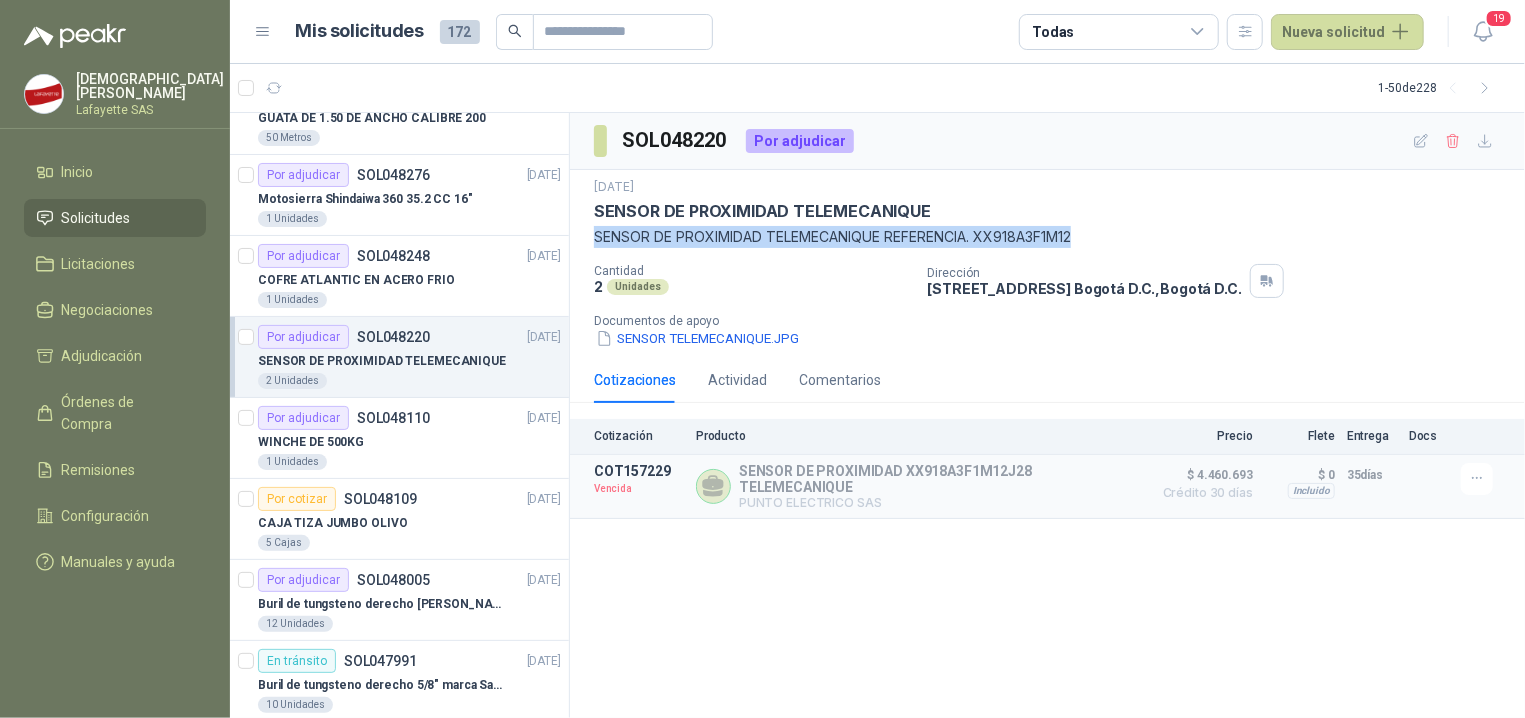 copy on "SENSOR DE PROXIMIDAD TELEMECANIQUE REFERENCIA. XX918A3F1M12" 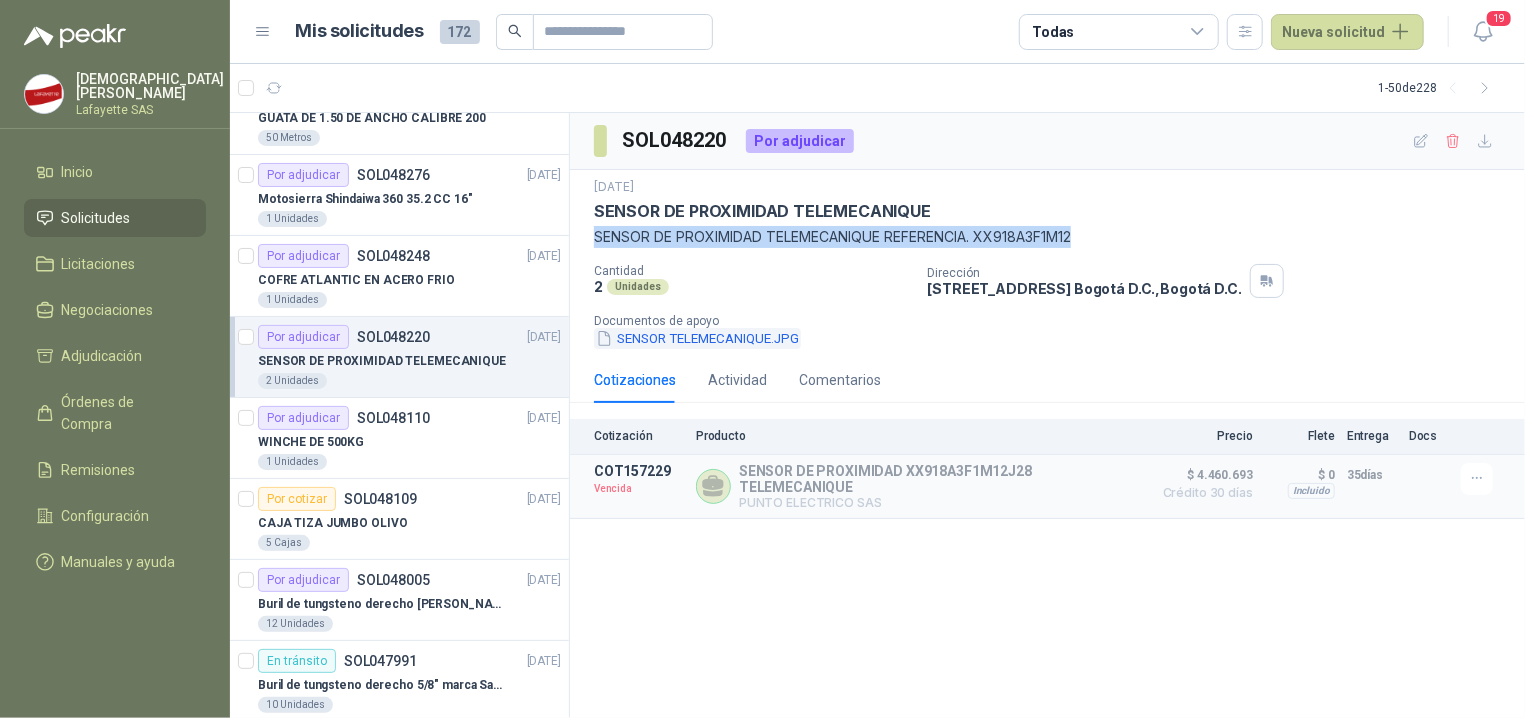click on "SENSOR TELEMECANIQUE.JPG" at bounding box center [697, 338] 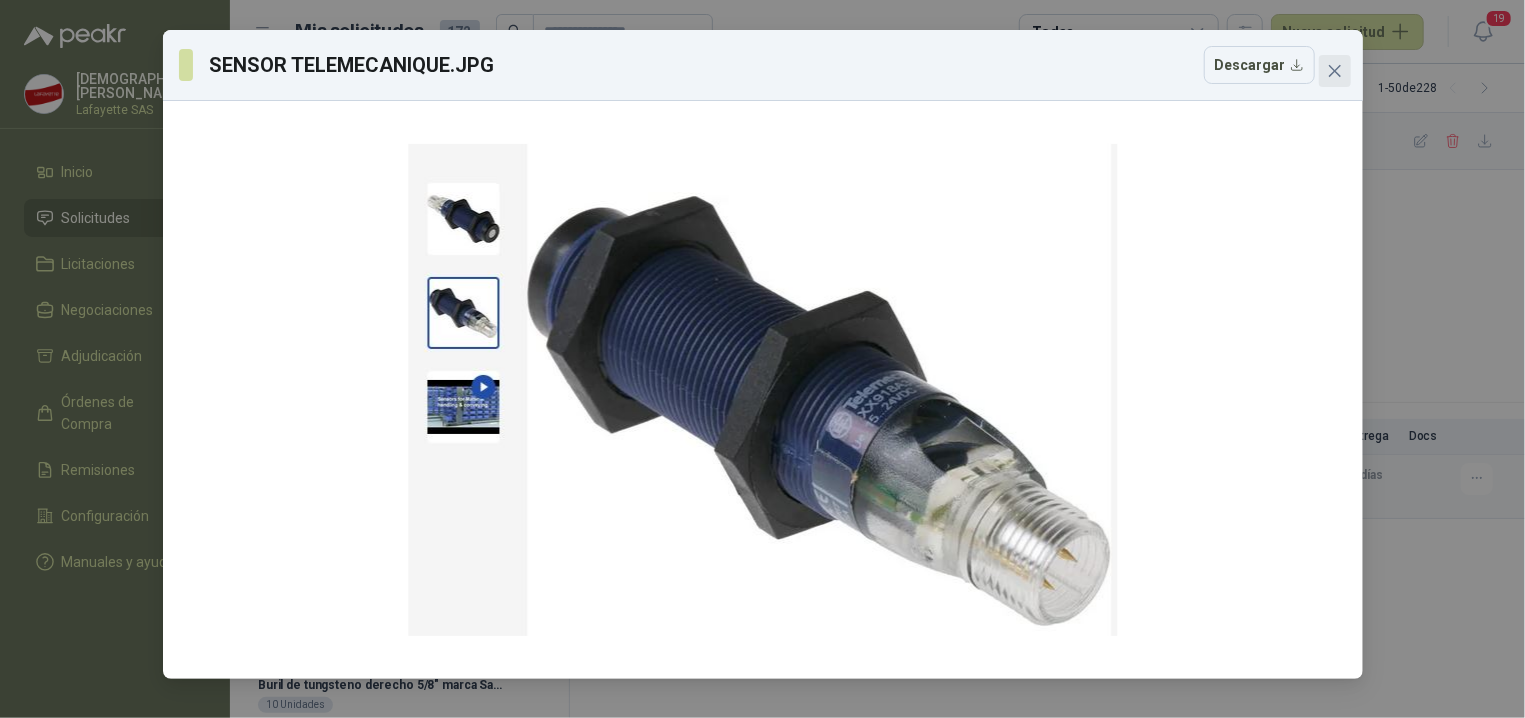 click 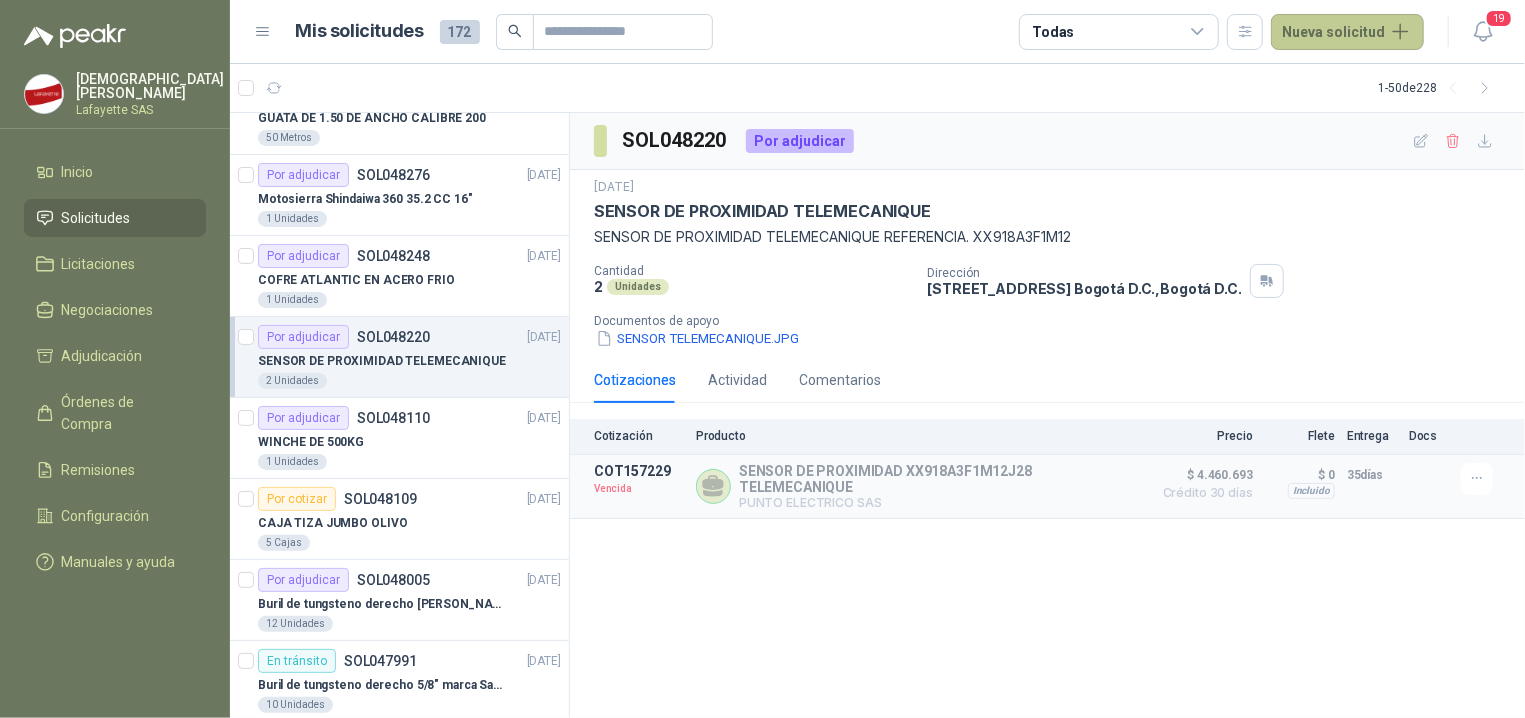 click on "Nueva solicitud" at bounding box center (1347, 32) 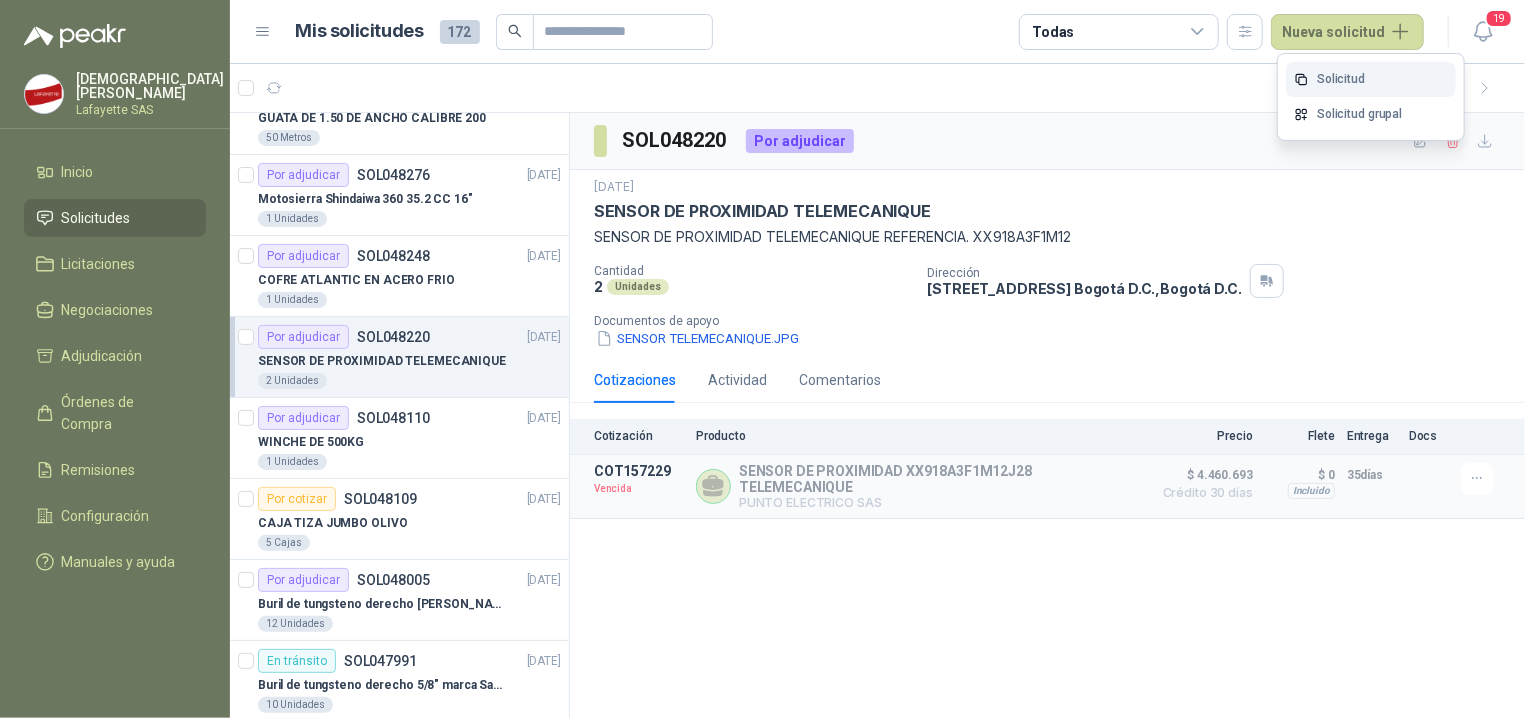 click on "Solicitud" at bounding box center [1371, 79] 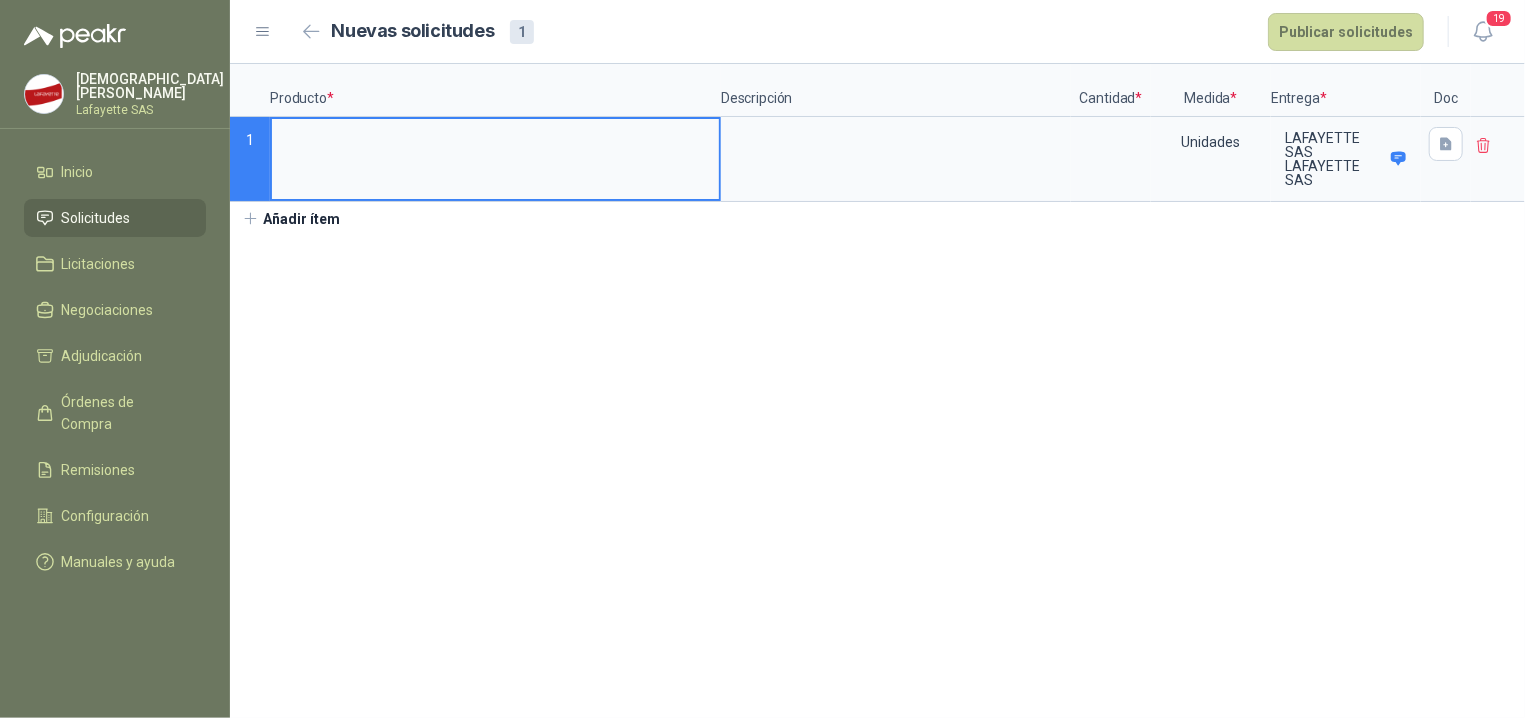 type 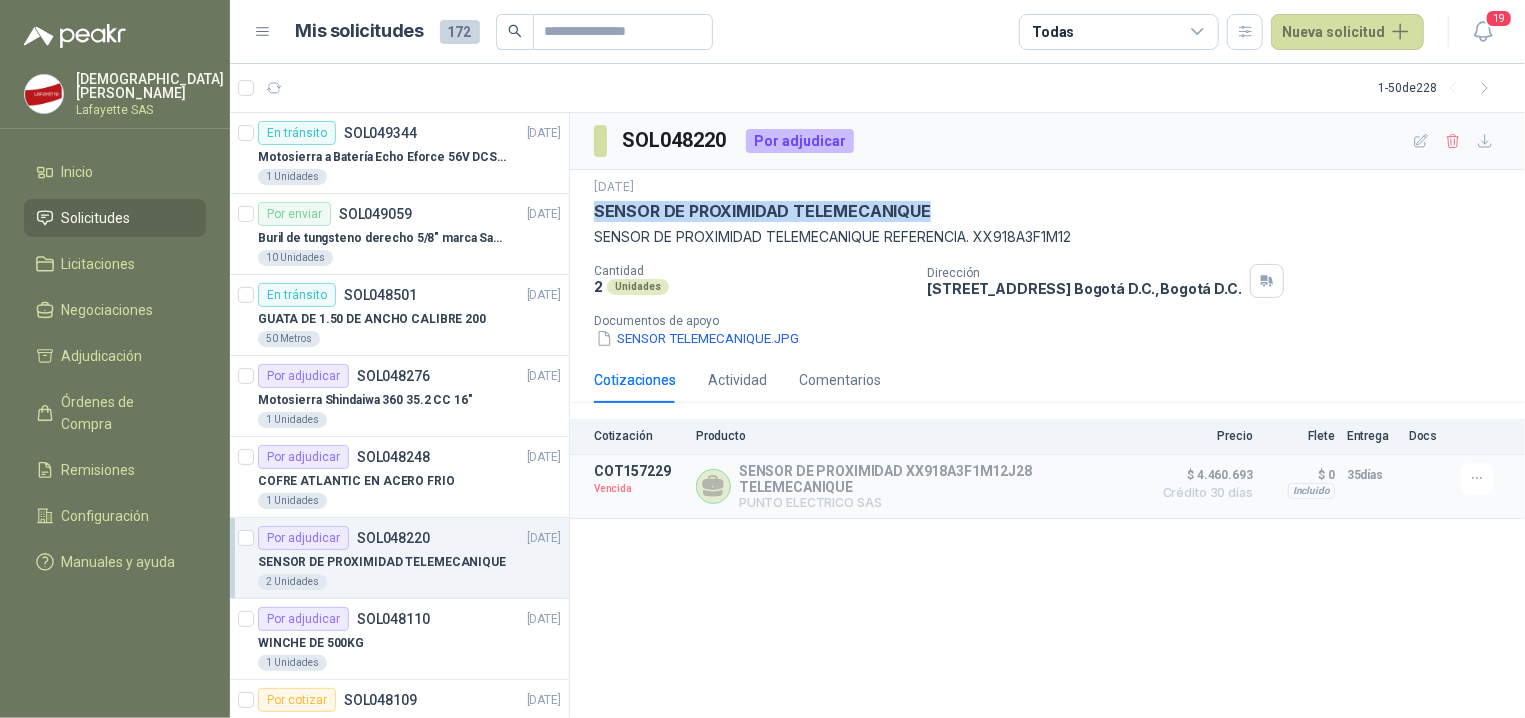 drag, startPoint x: 595, startPoint y: 208, endPoint x: 947, endPoint y: 209, distance: 352.00143 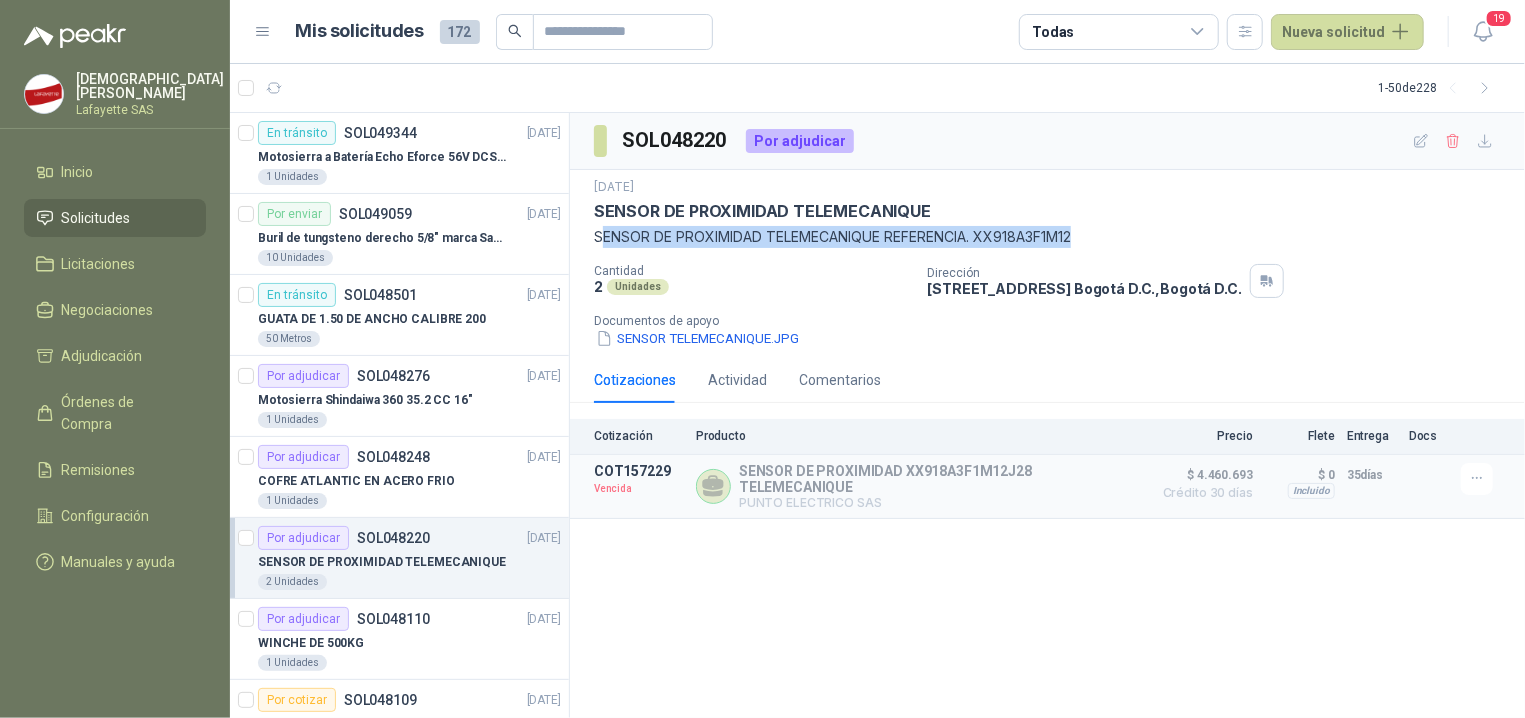 drag, startPoint x: 600, startPoint y: 239, endPoint x: 1033, endPoint y: 257, distance: 433.37396 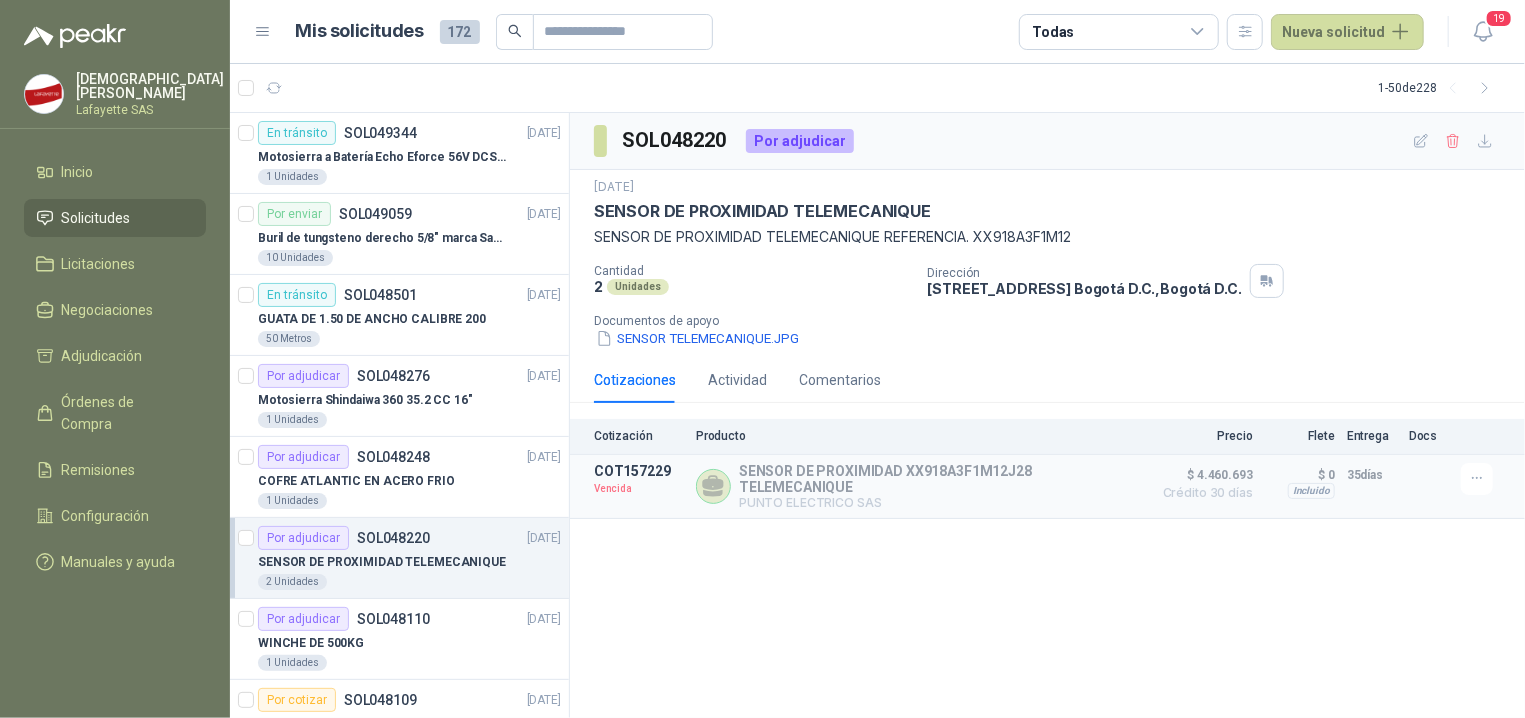 click on "[DATE]   SENSOR DE PROXIMIDAD TELEMECANIQUE SENSOR DE PROXIMIDAD TELEMECANIQUE REFERENCIA. XX918A3F1M12 Cantidad 2   Unidades Dirección [STREET_ADDRESS] ,  [GEOGRAPHIC_DATA] D.C. Documentos de apoyo SENSOR TELEMECANIQUE.JPG" at bounding box center (1047, 263) 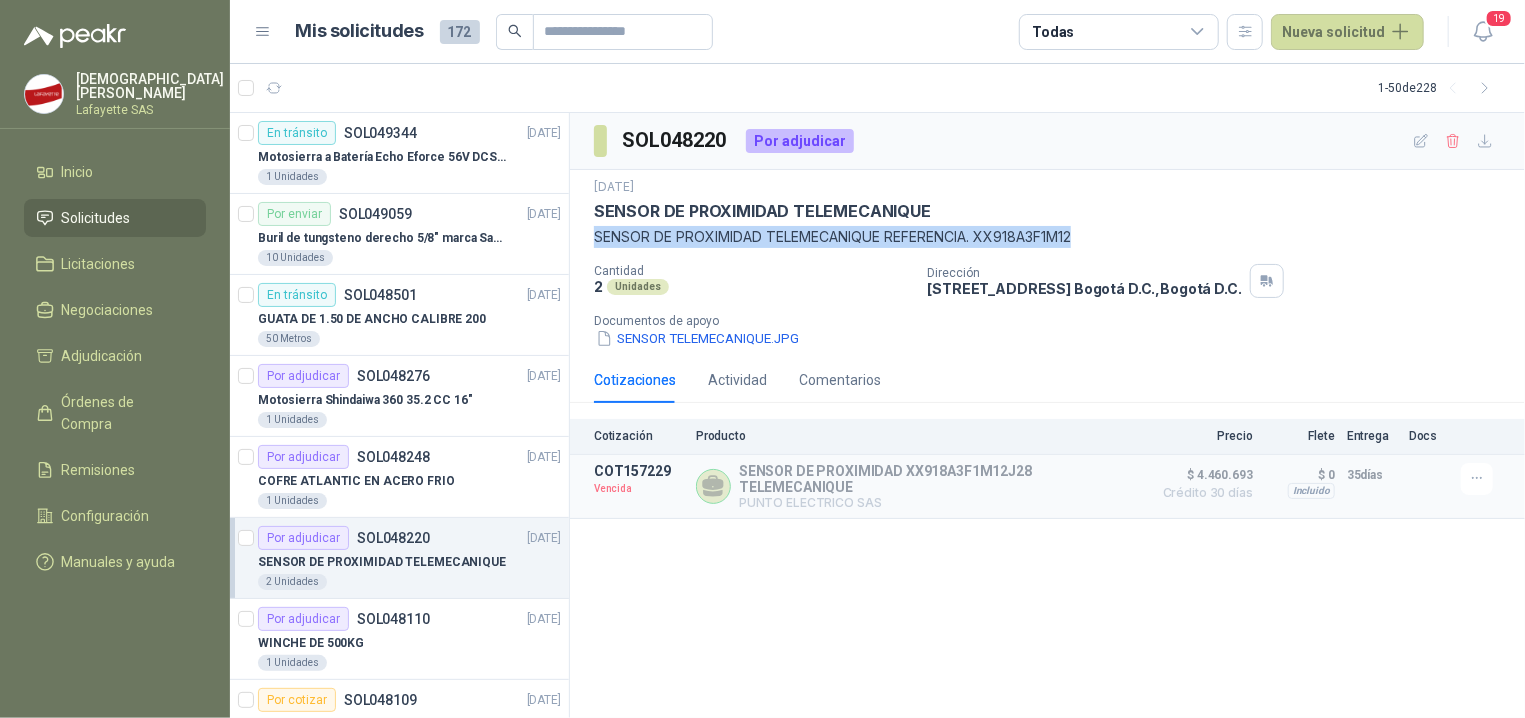 drag, startPoint x: 595, startPoint y: 235, endPoint x: 1099, endPoint y: 245, distance: 504.09918 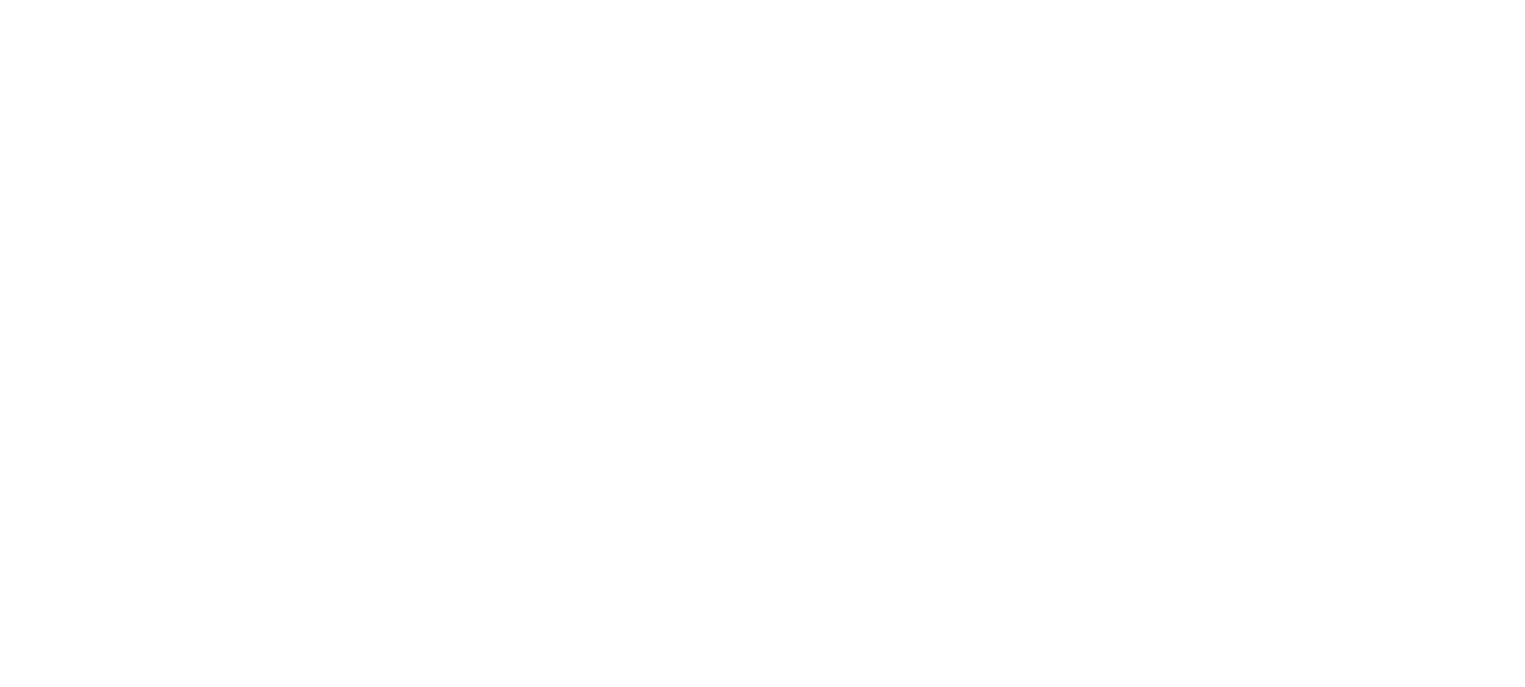 scroll, scrollTop: 0, scrollLeft: 0, axis: both 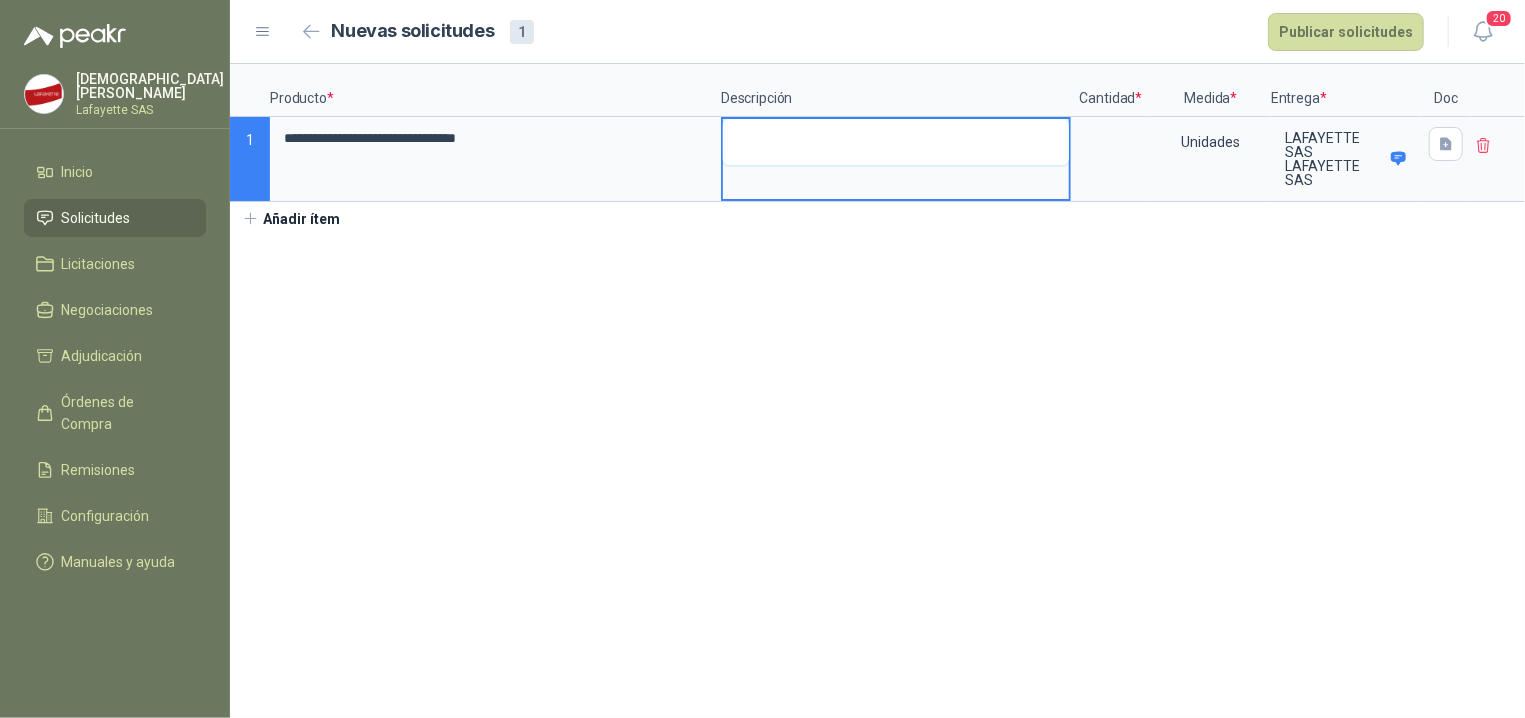 click at bounding box center (896, 142) 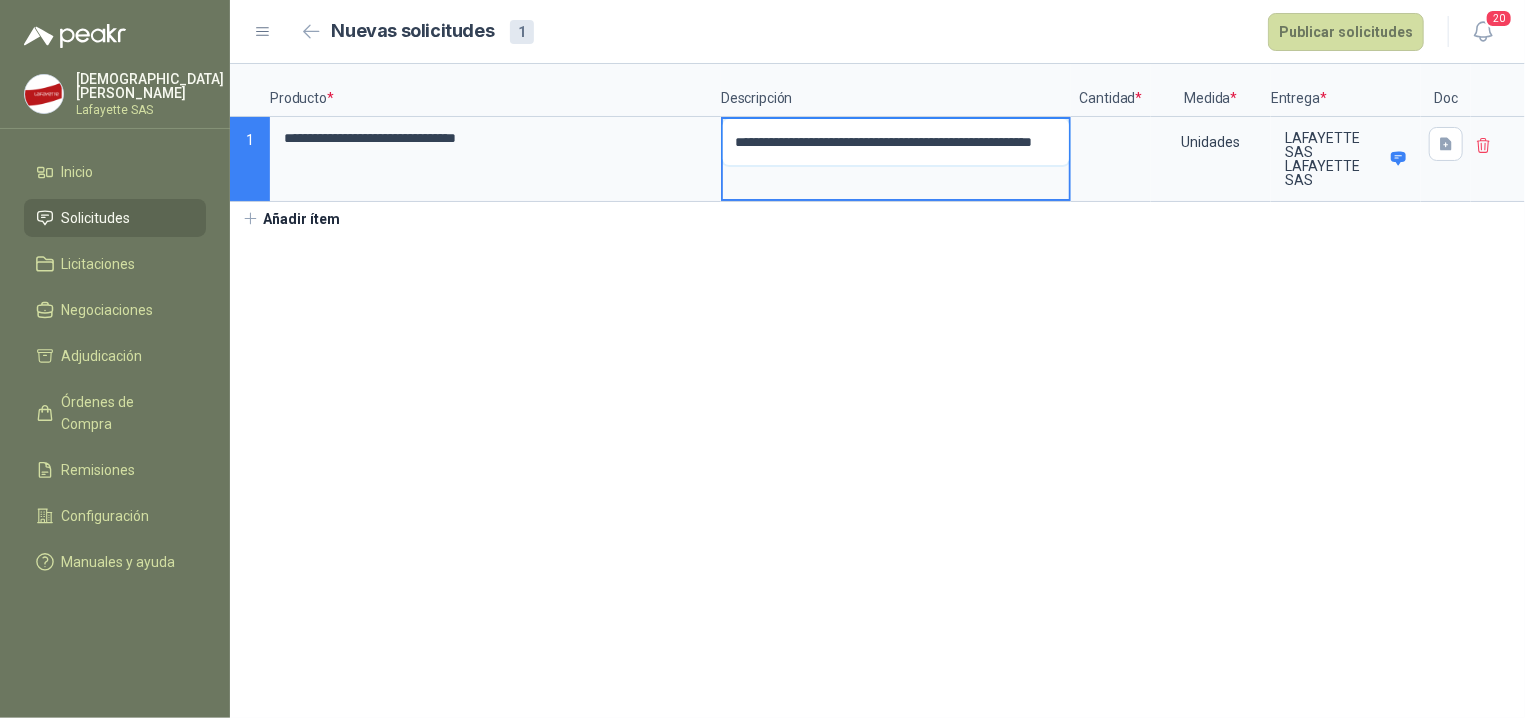 type 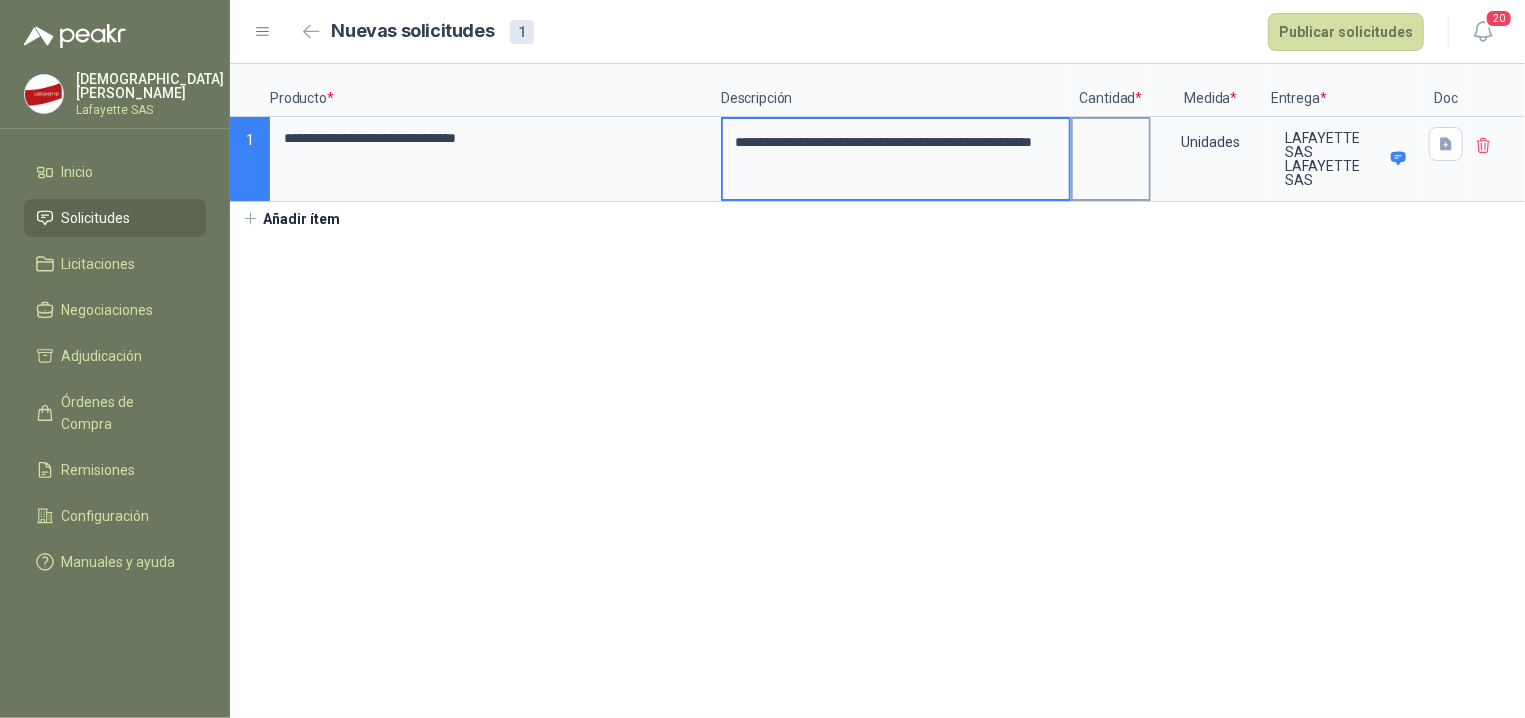 click at bounding box center (1111, 138) 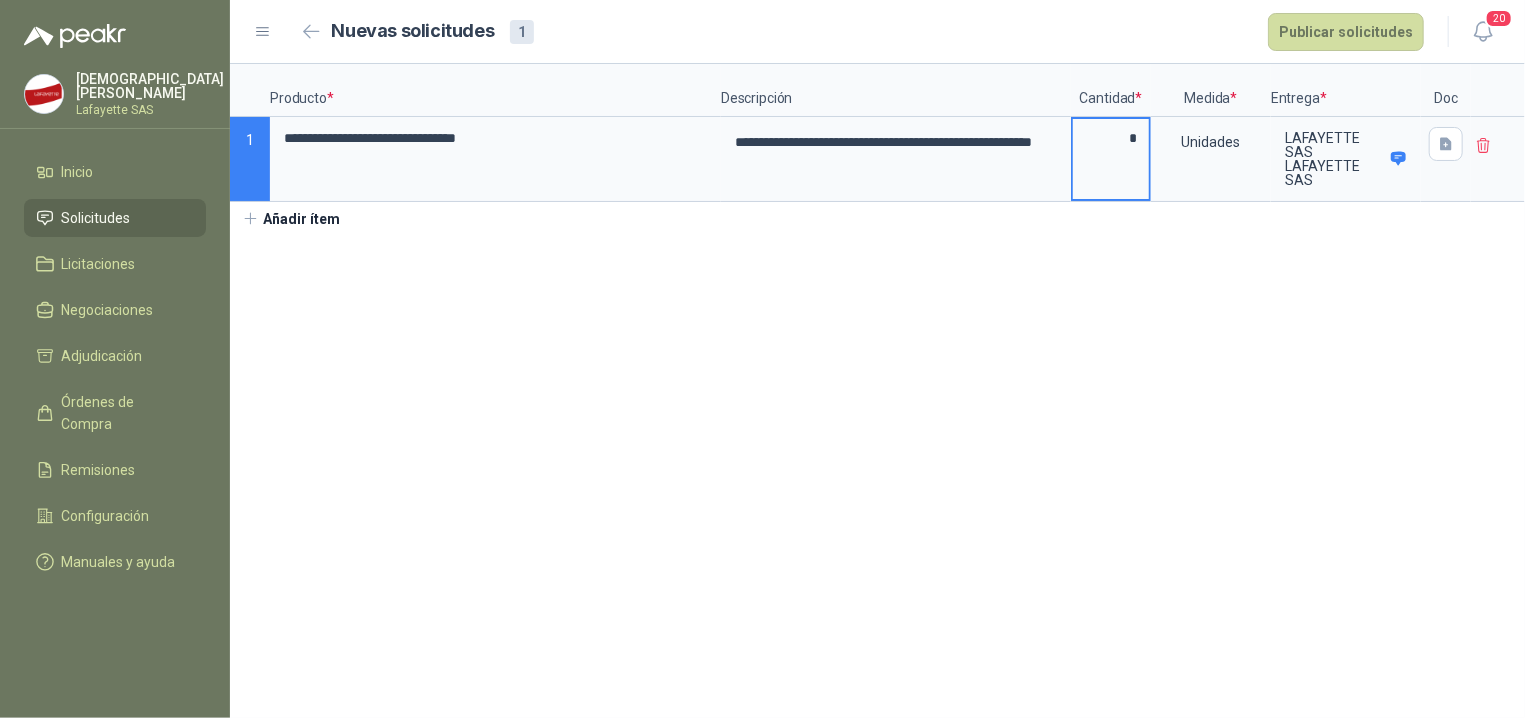 type on "*" 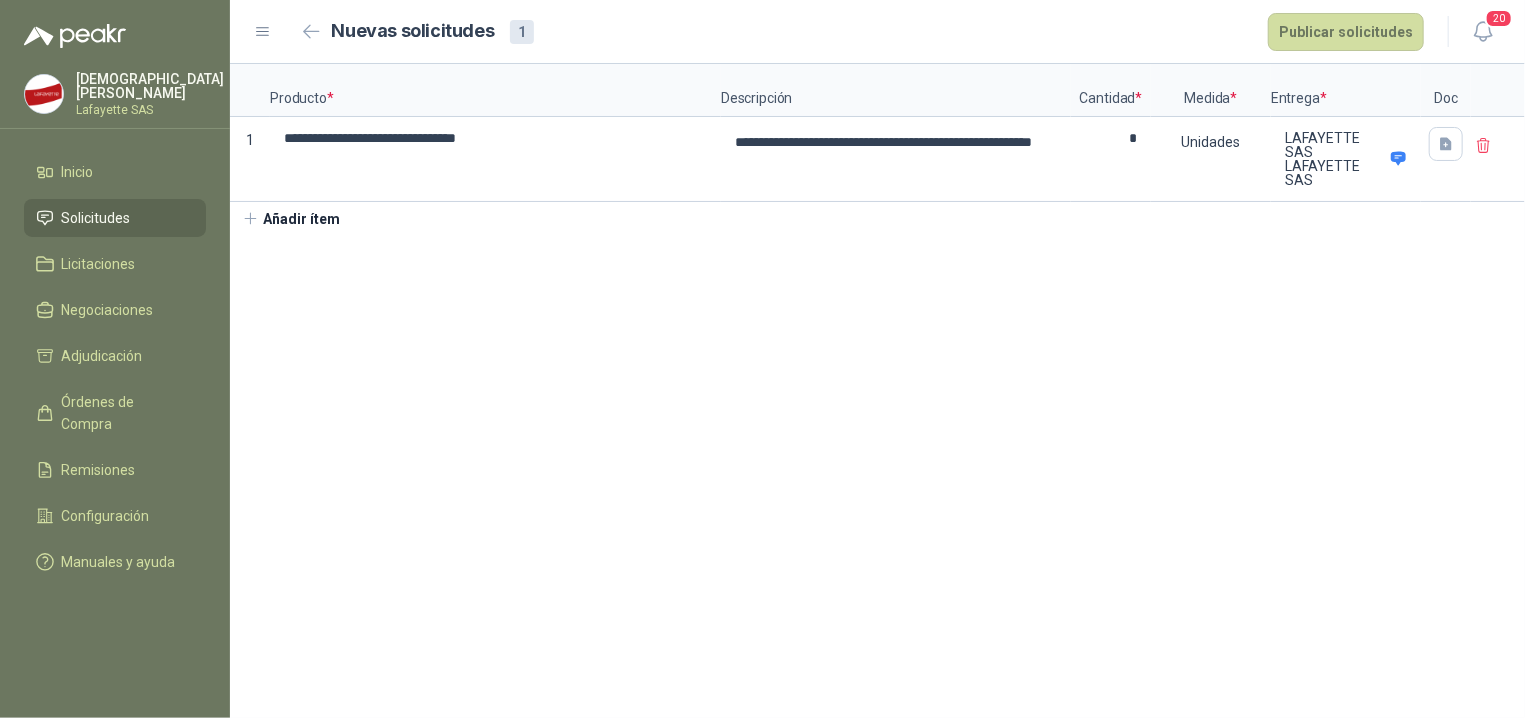 click on "**********" at bounding box center [877, 391] 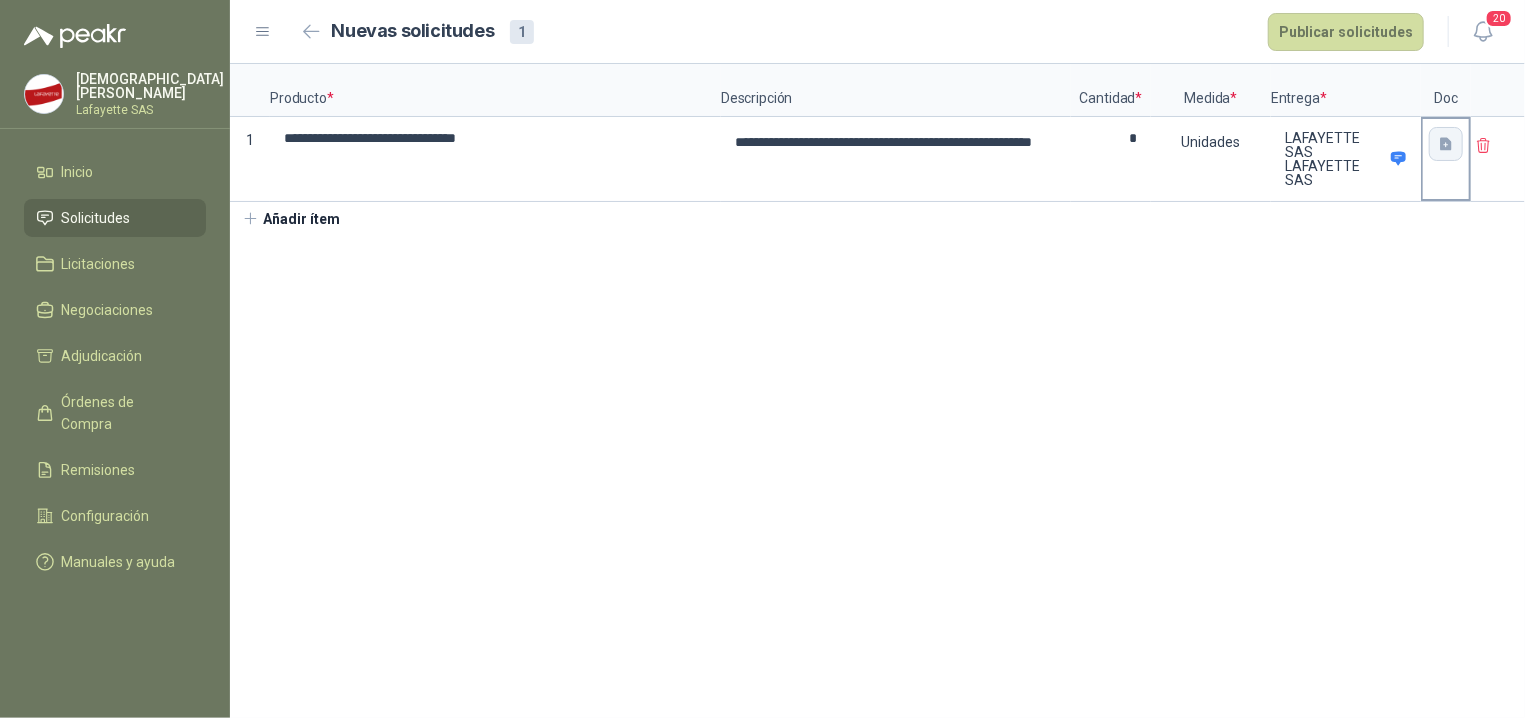 click 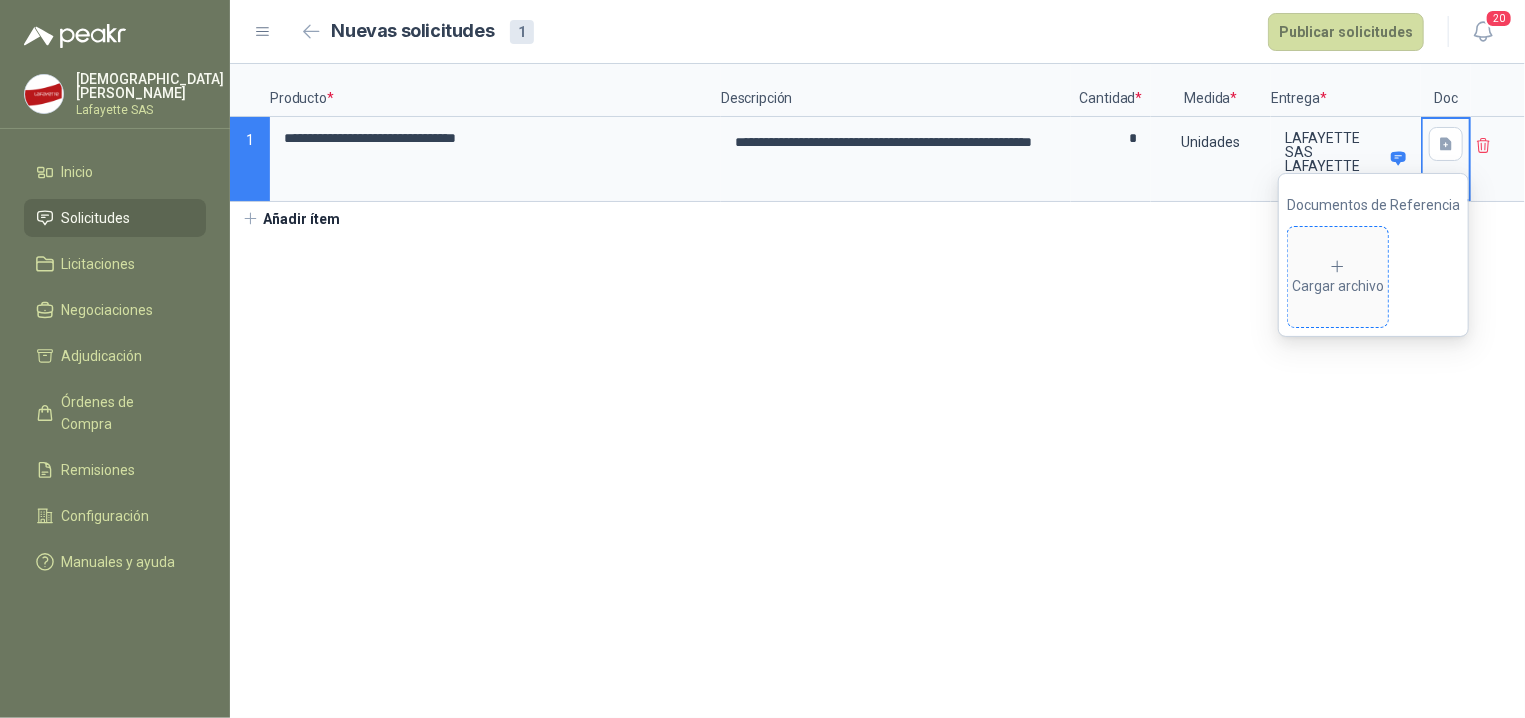 click on "Cargar archivo" at bounding box center (1338, 278) 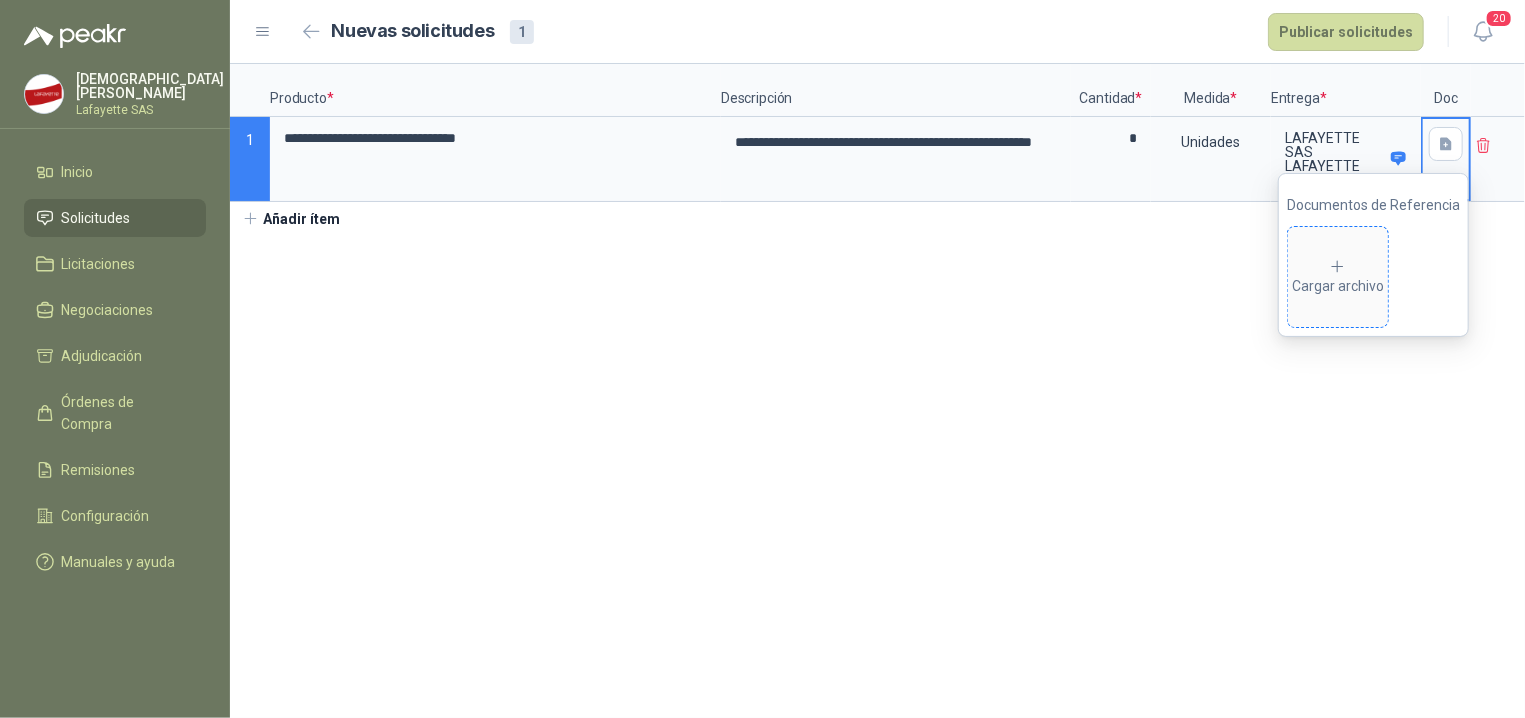 click 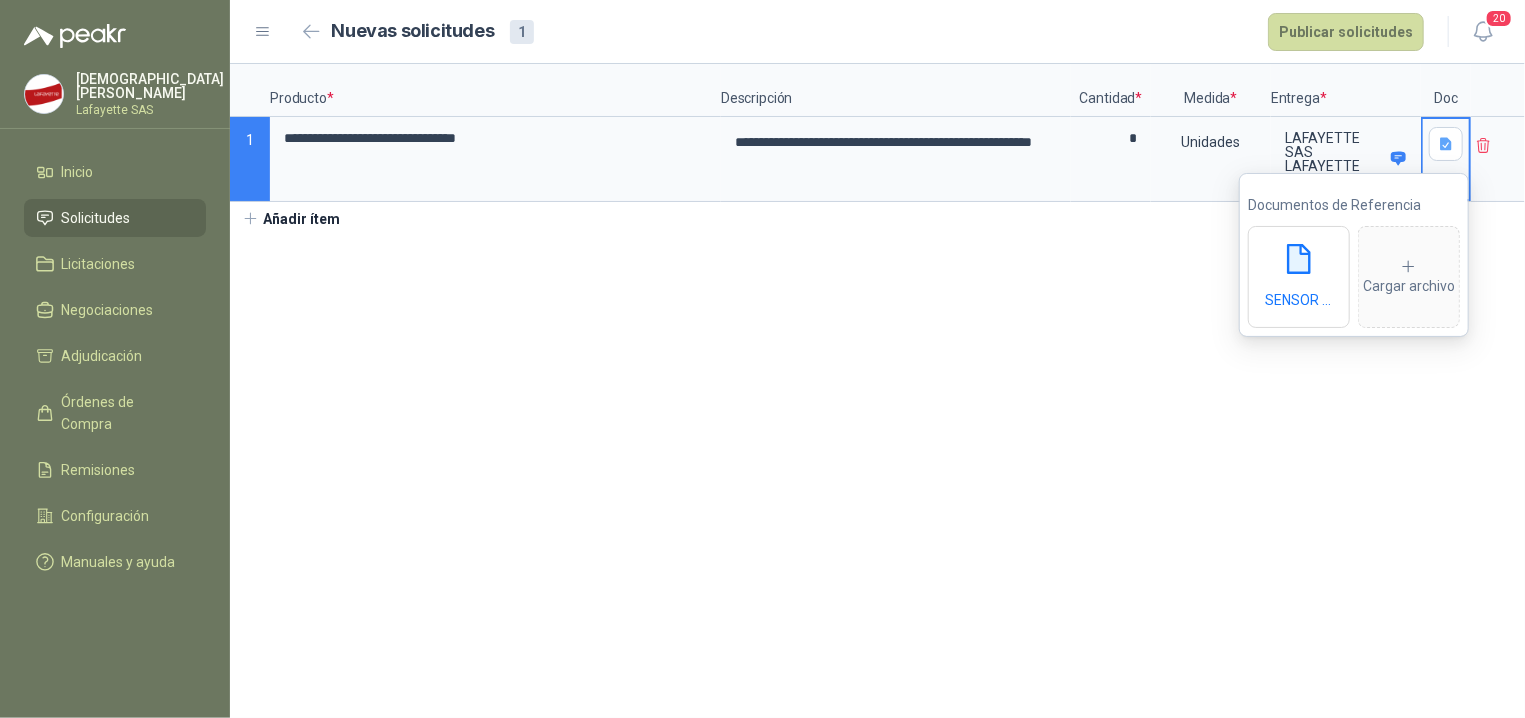 click on "**********" at bounding box center (877, 391) 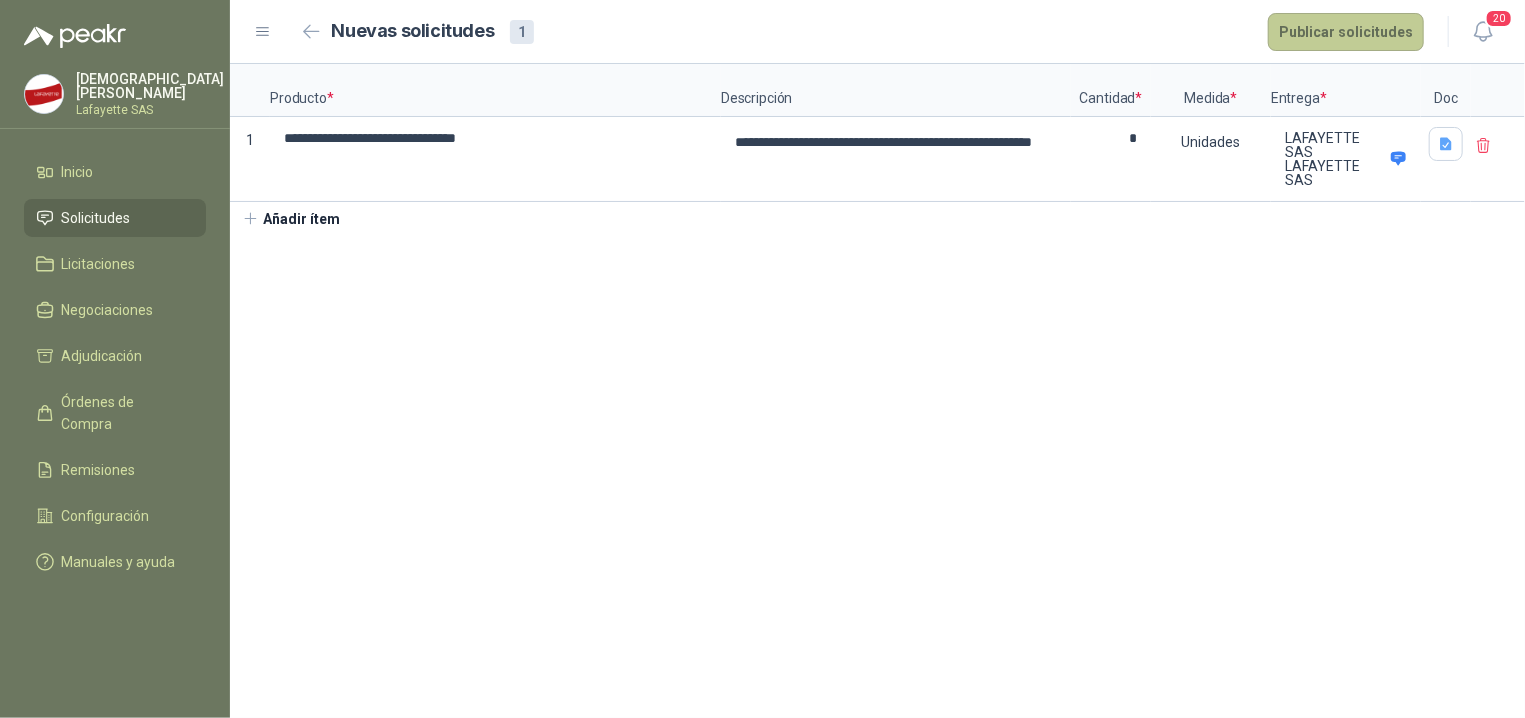 click on "Publicar solicitudes" at bounding box center (1346, 32) 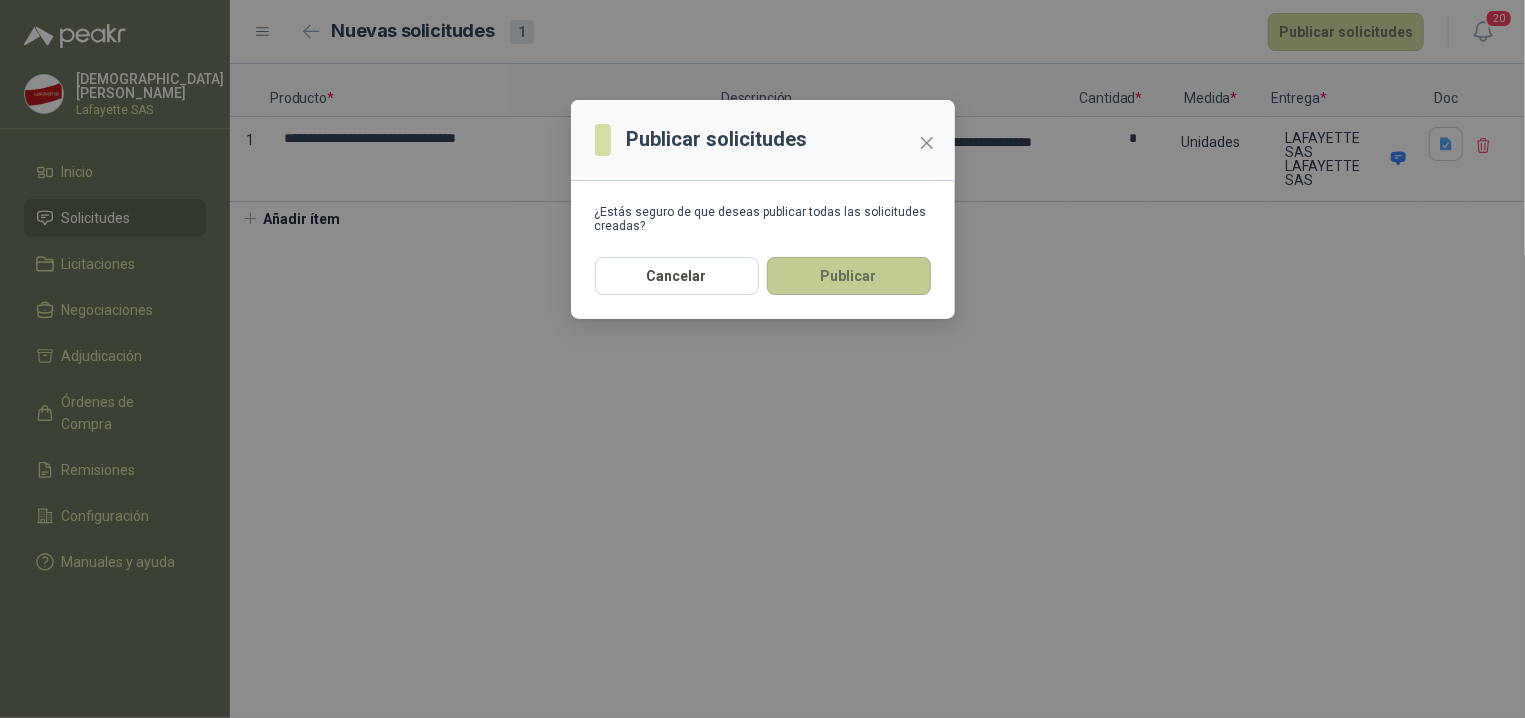 click on "Publicar" at bounding box center [849, 276] 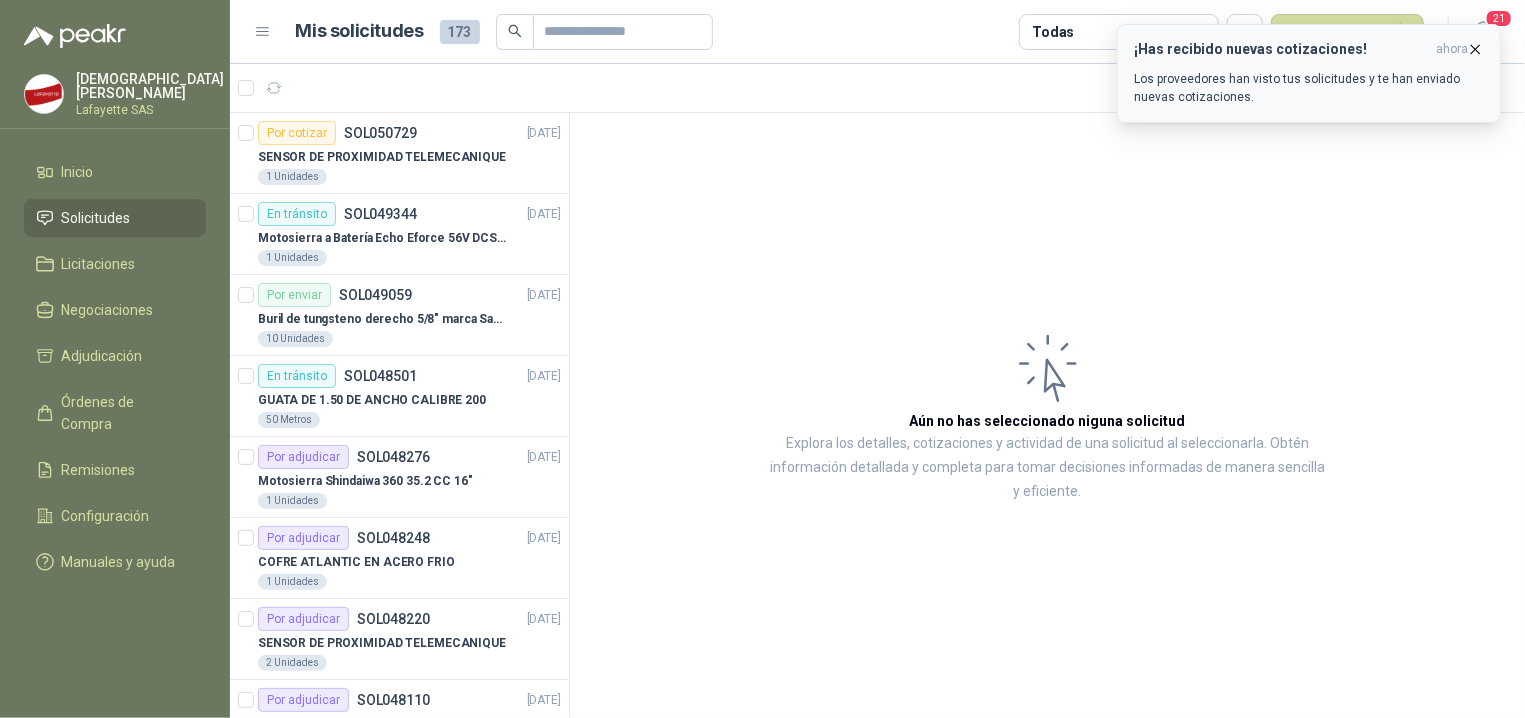 click on "Los proveedores han visto tus solicitudes y te han enviado nuevas cotizaciones." at bounding box center (1309, 88) 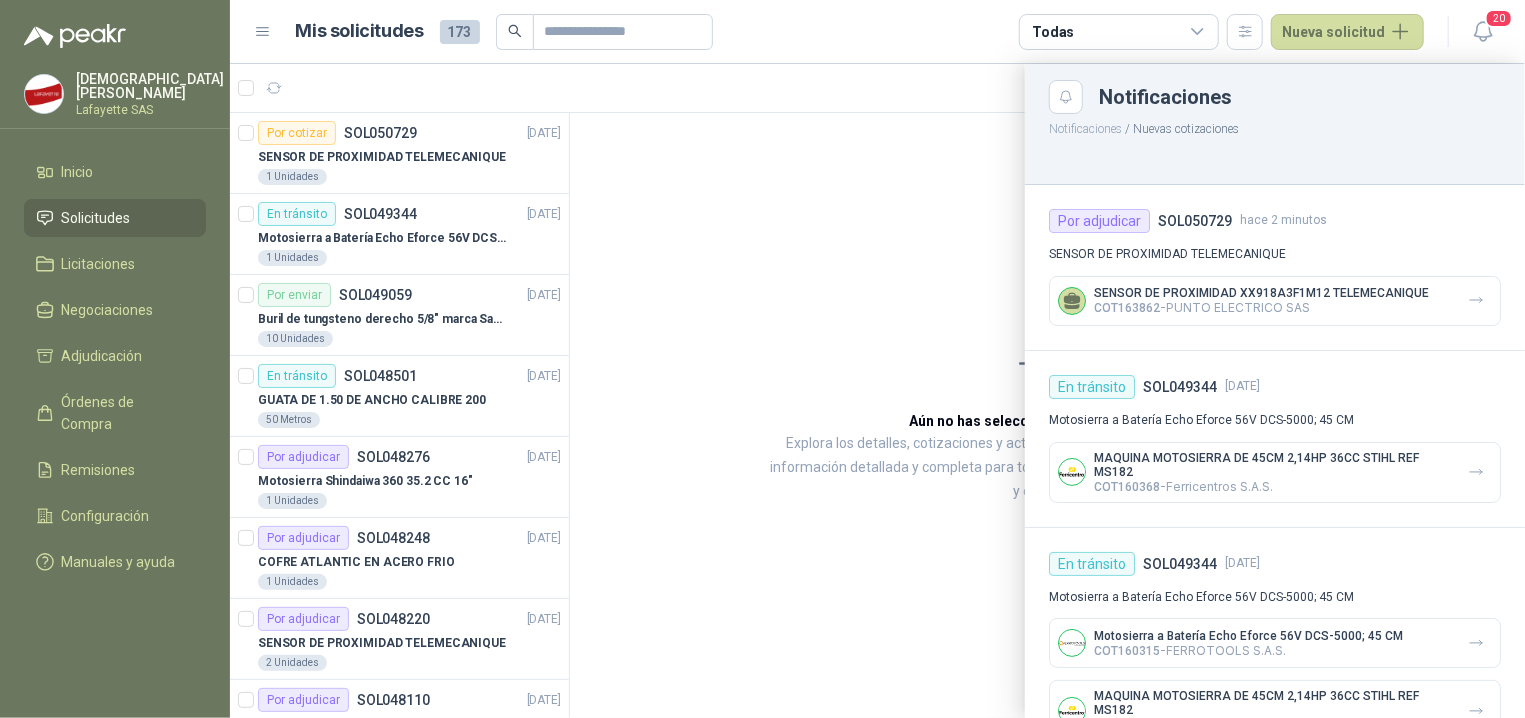 click at bounding box center (877, 391) 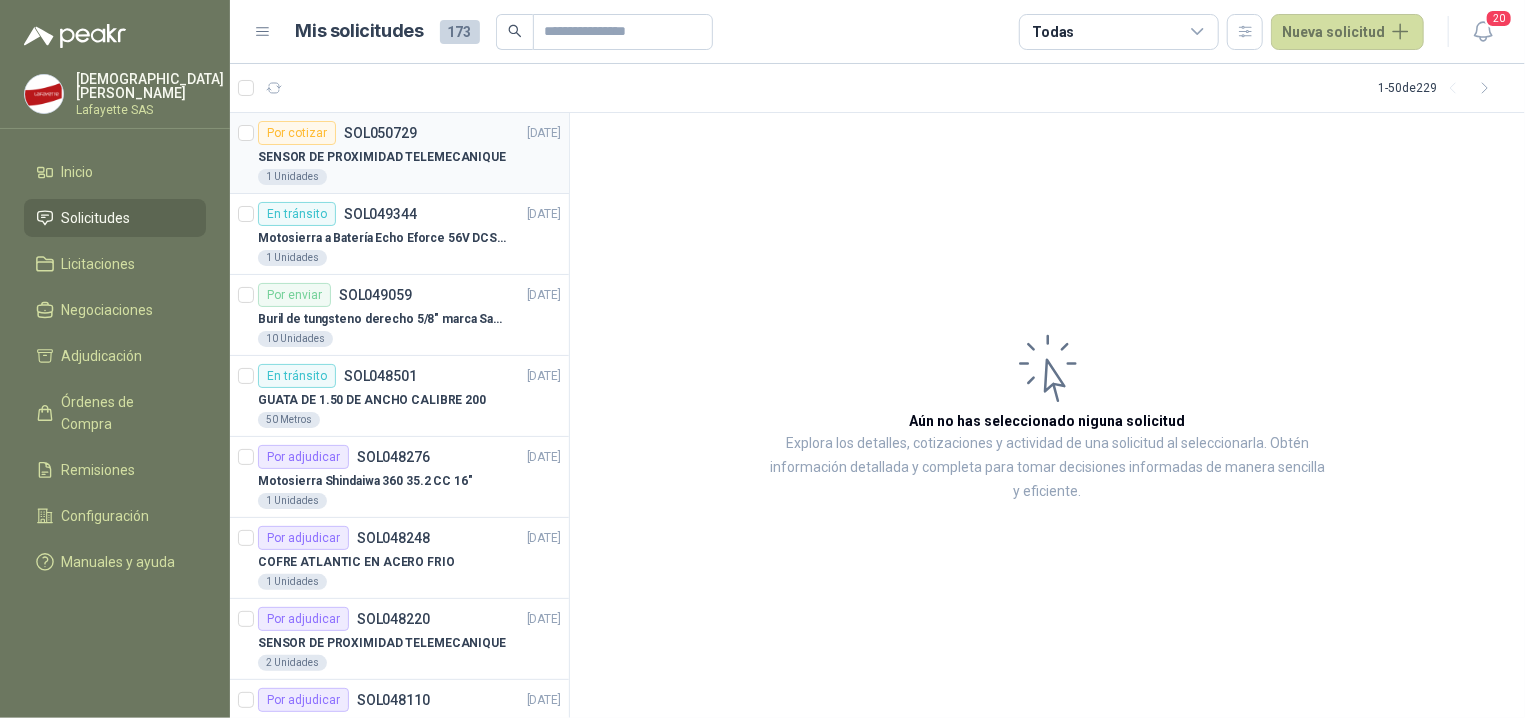 click on "SENSOR DE PROXIMIDAD TELEMECANIQUE" at bounding box center [382, 157] 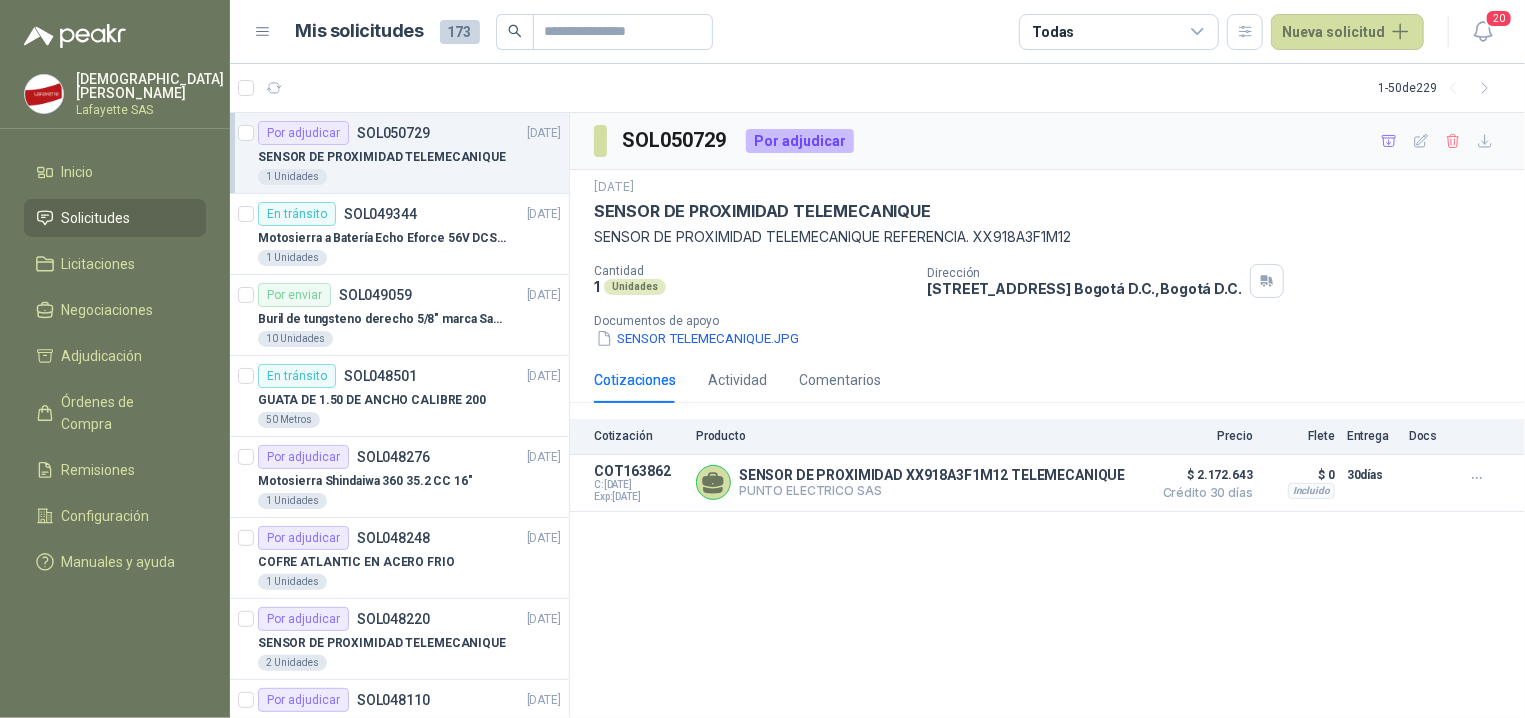 click on "SENSOR DE PROXIMIDAD TELEMECANIQUE" at bounding box center [382, 157] 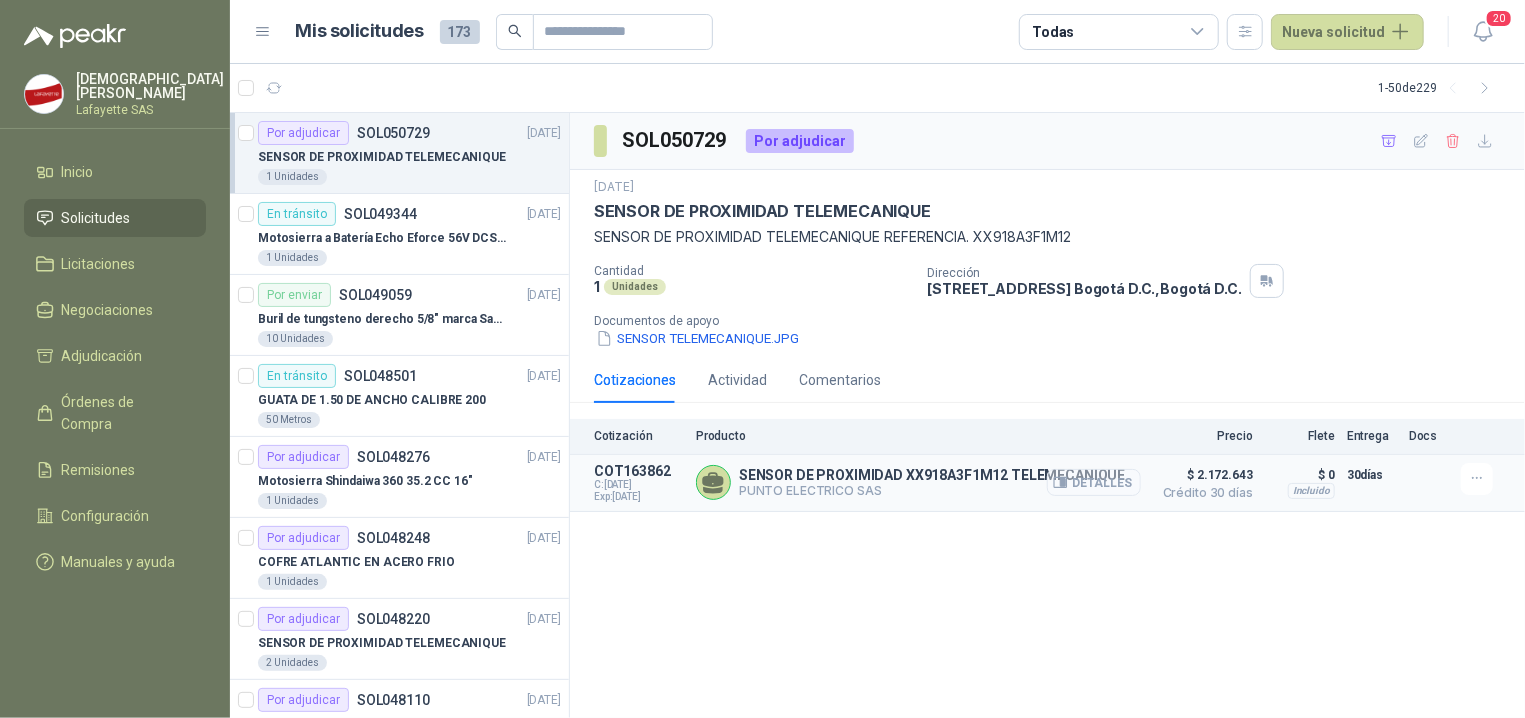click 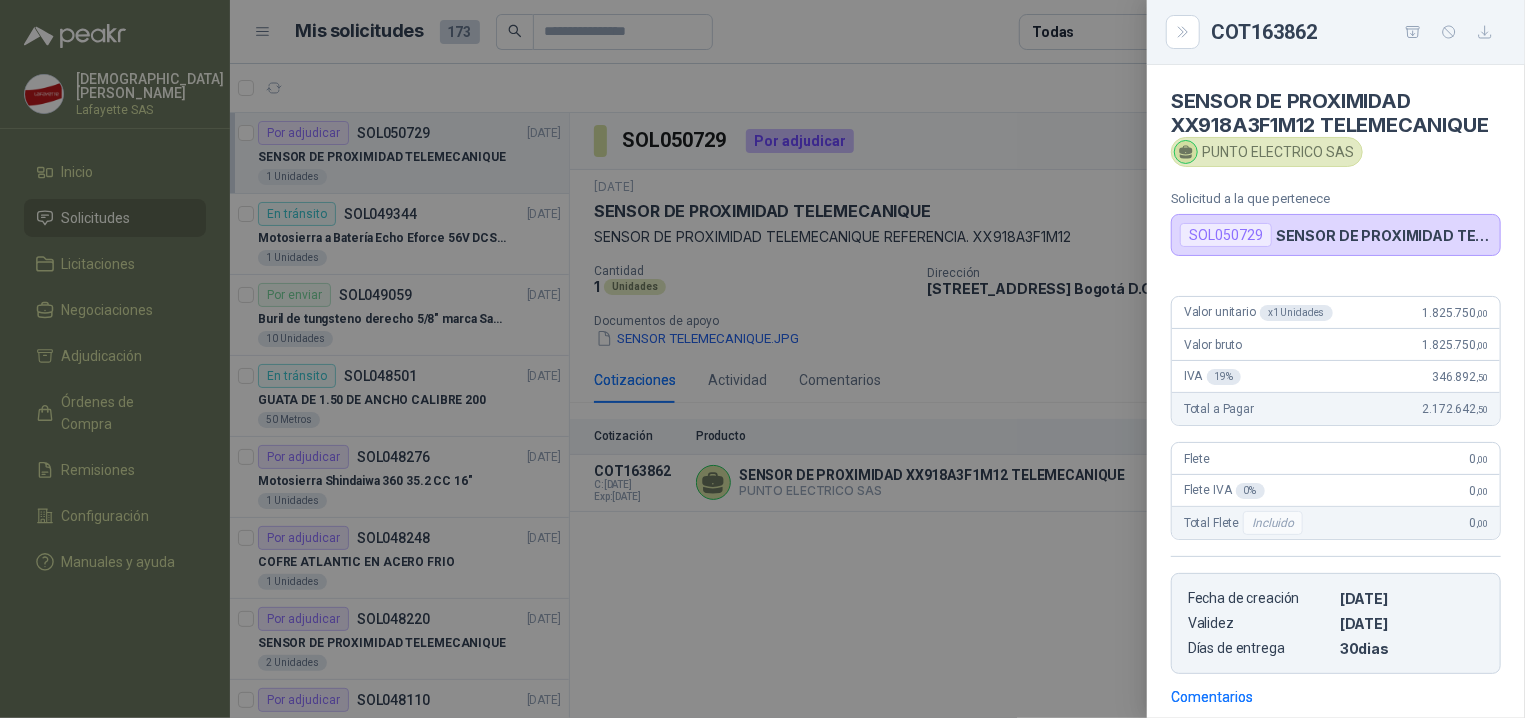 click at bounding box center [762, 359] 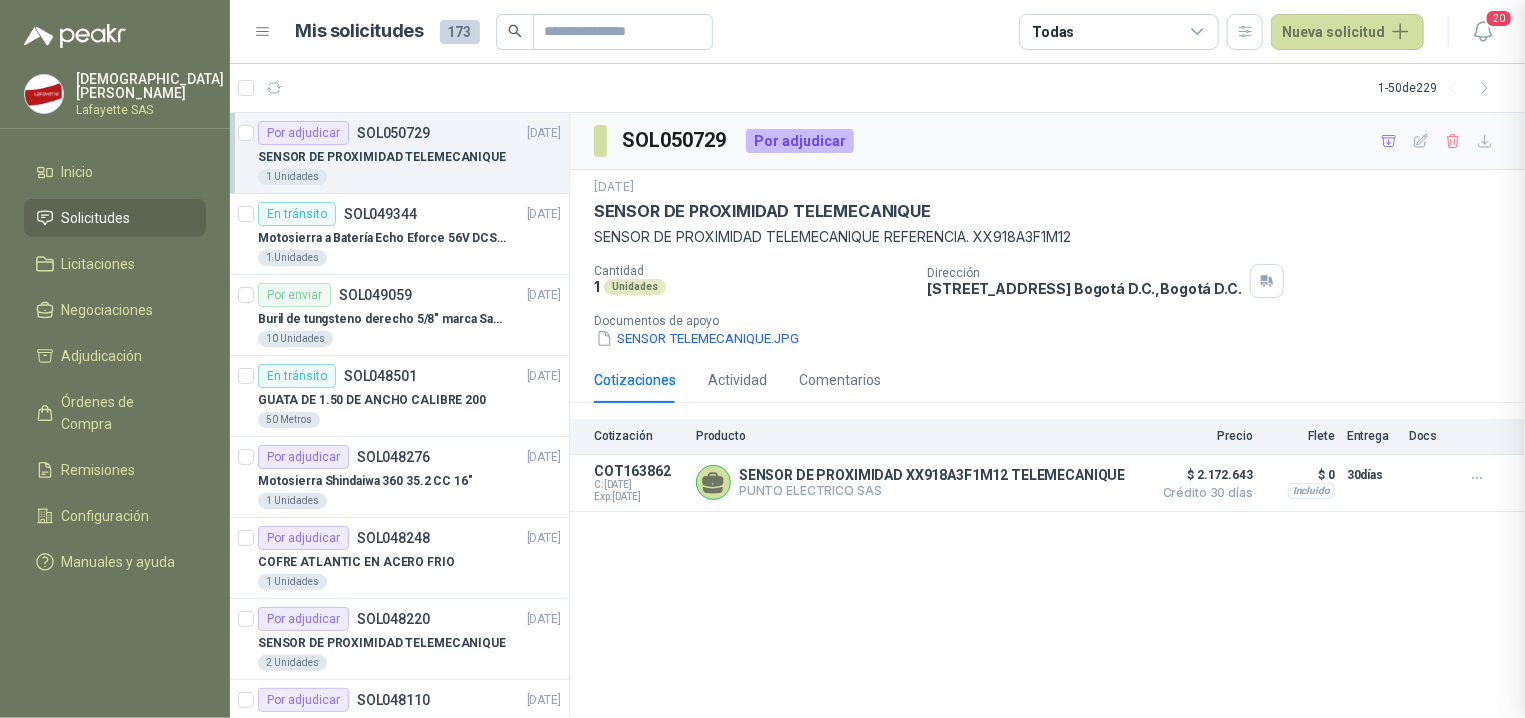 type 